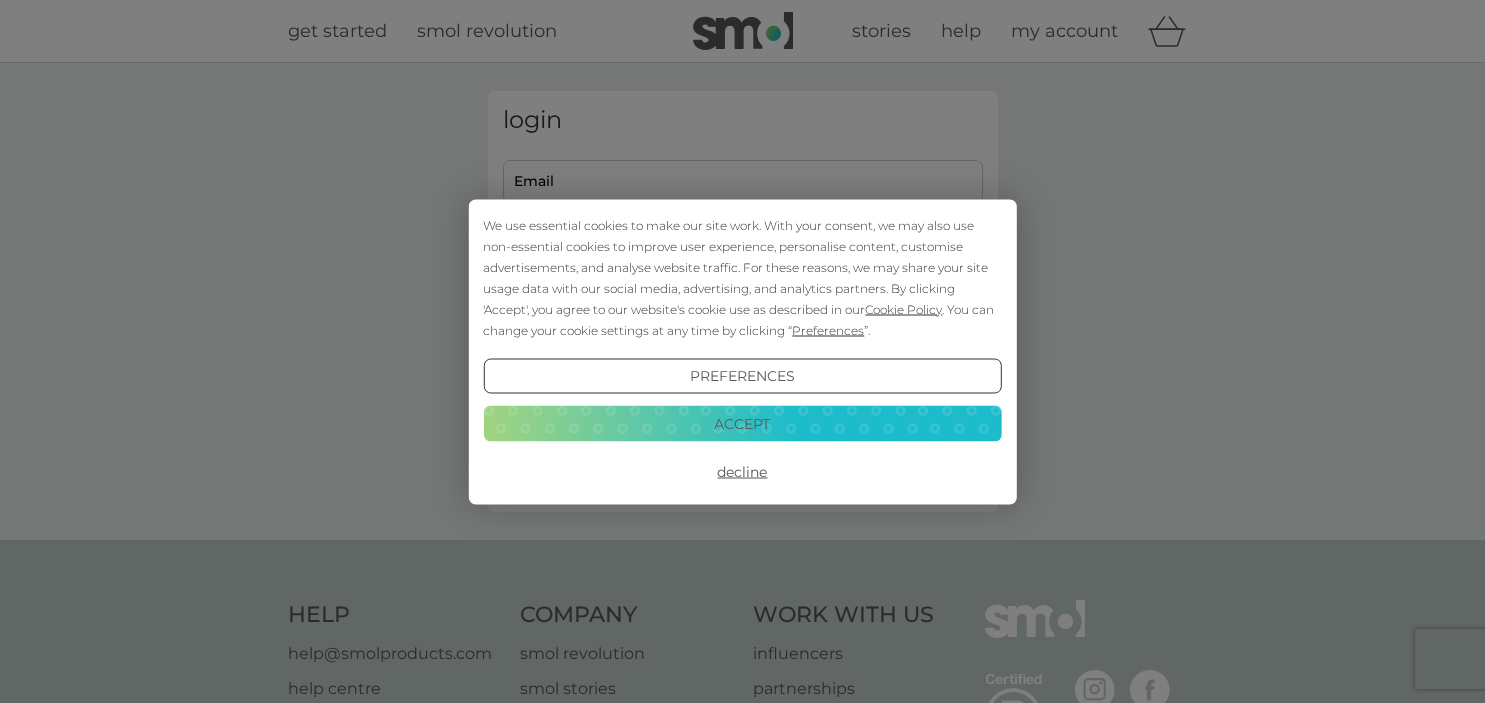 scroll, scrollTop: 0, scrollLeft: 0, axis: both 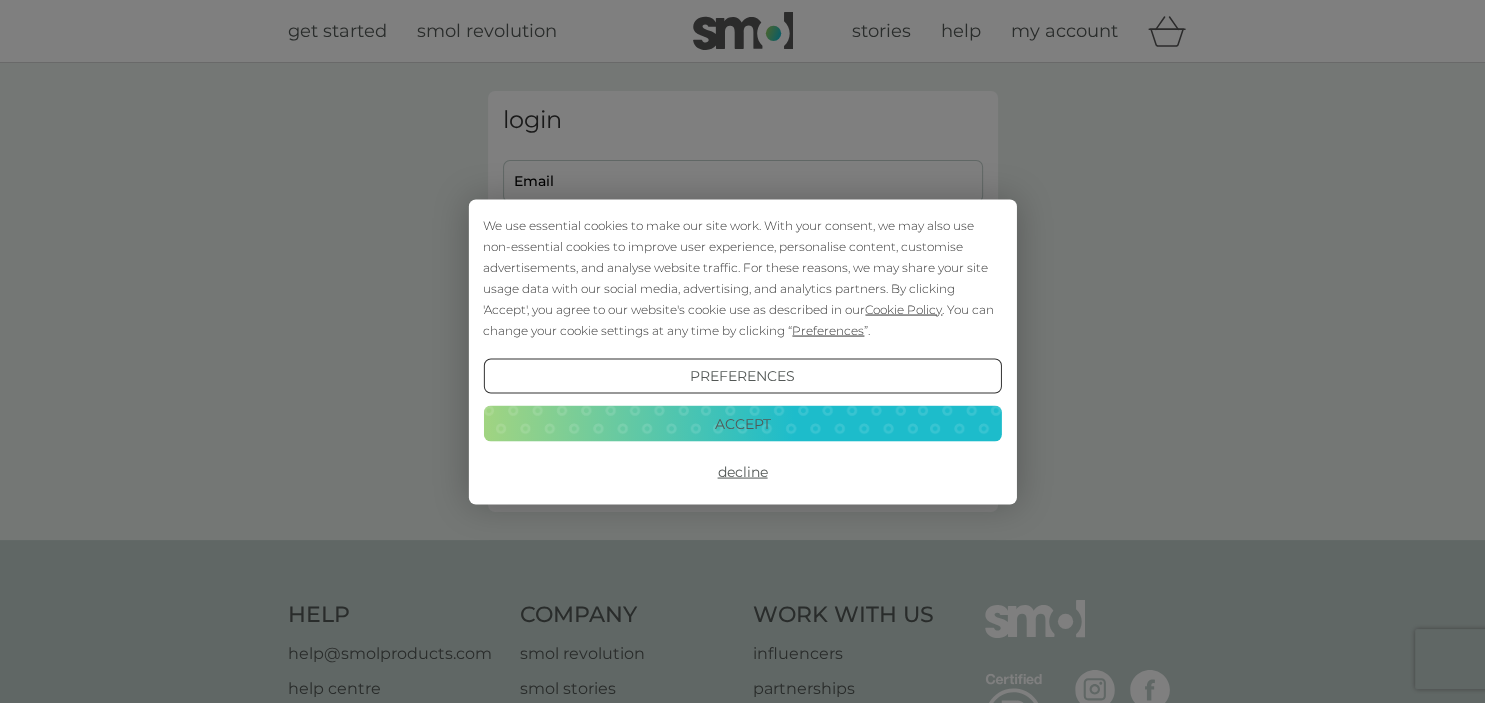 click on "Accept" at bounding box center (742, 424) 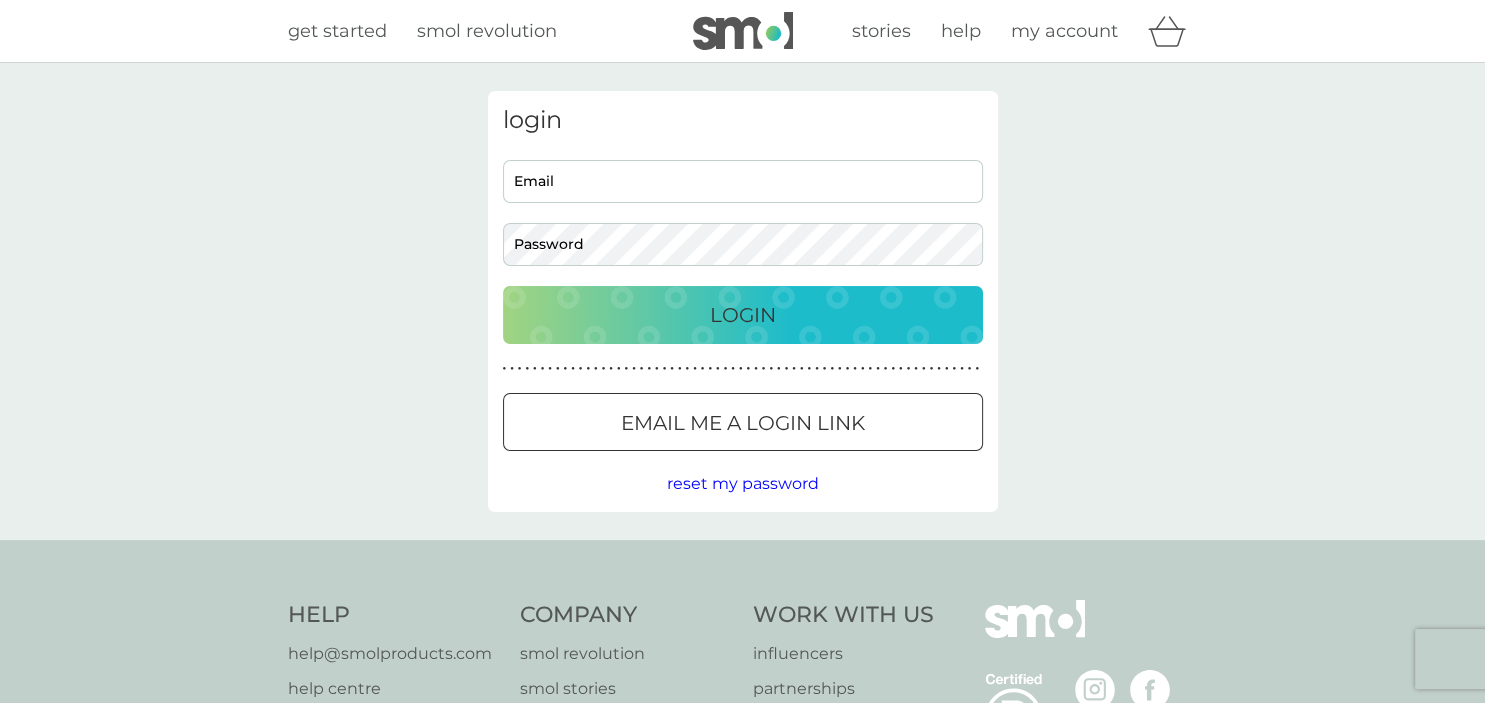 click on "Email" at bounding box center [743, 181] 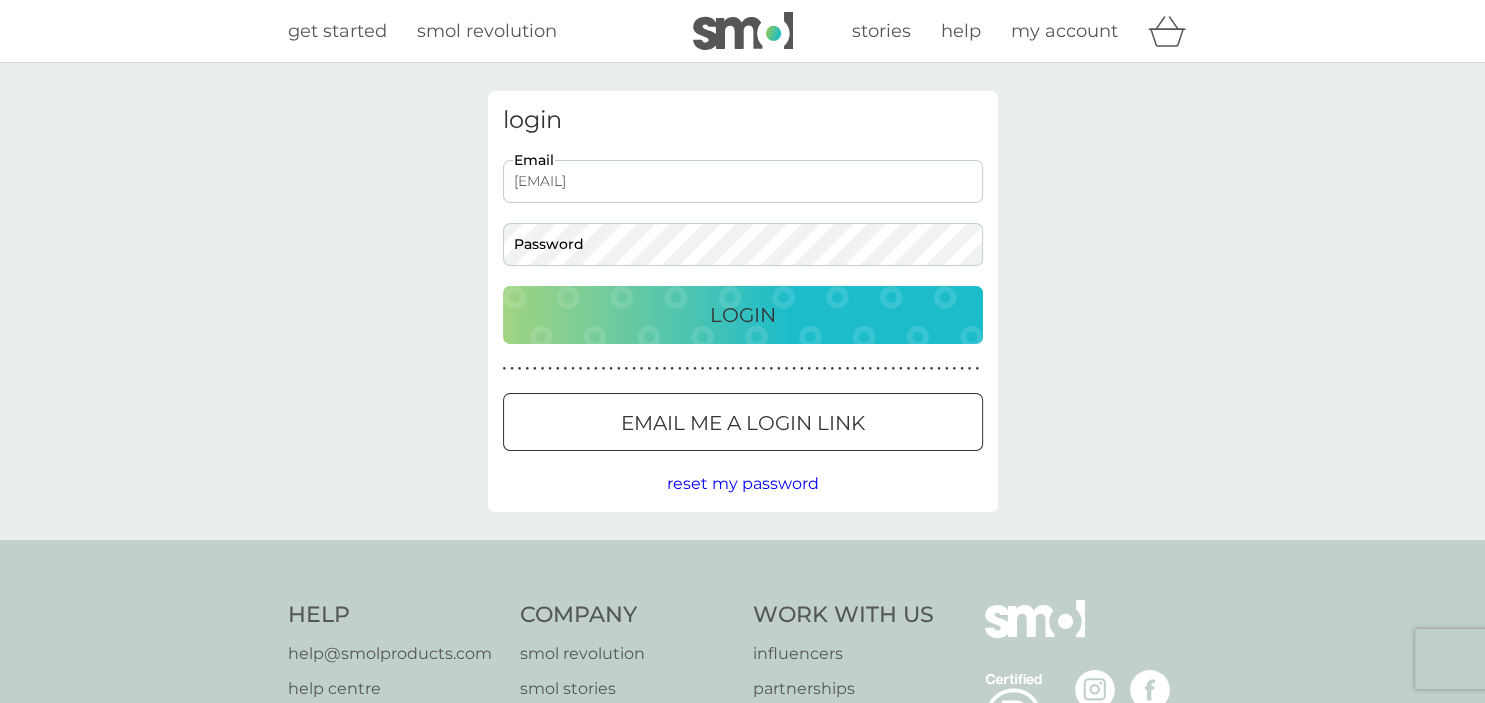 type on "ireti.adejumo@gmail.com" 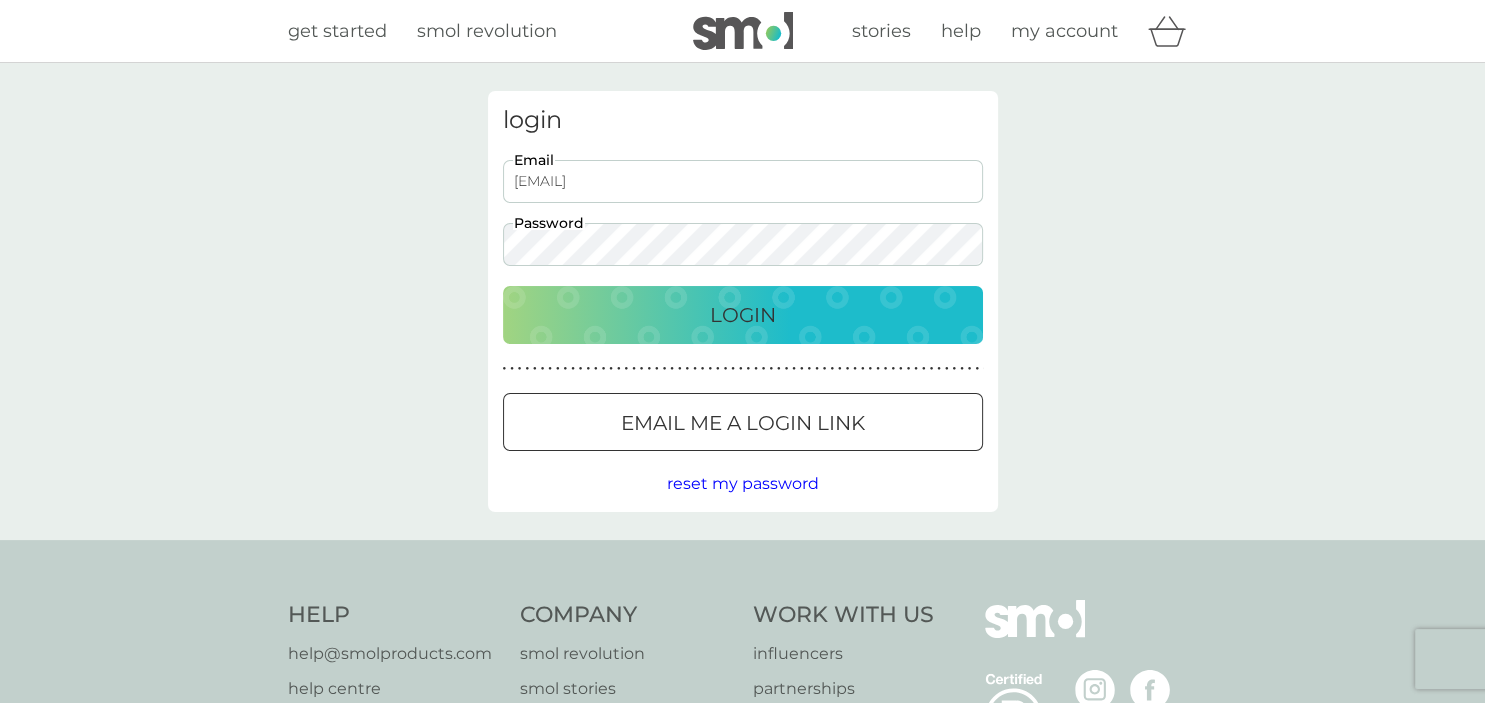 click on "Login" at bounding box center (743, 315) 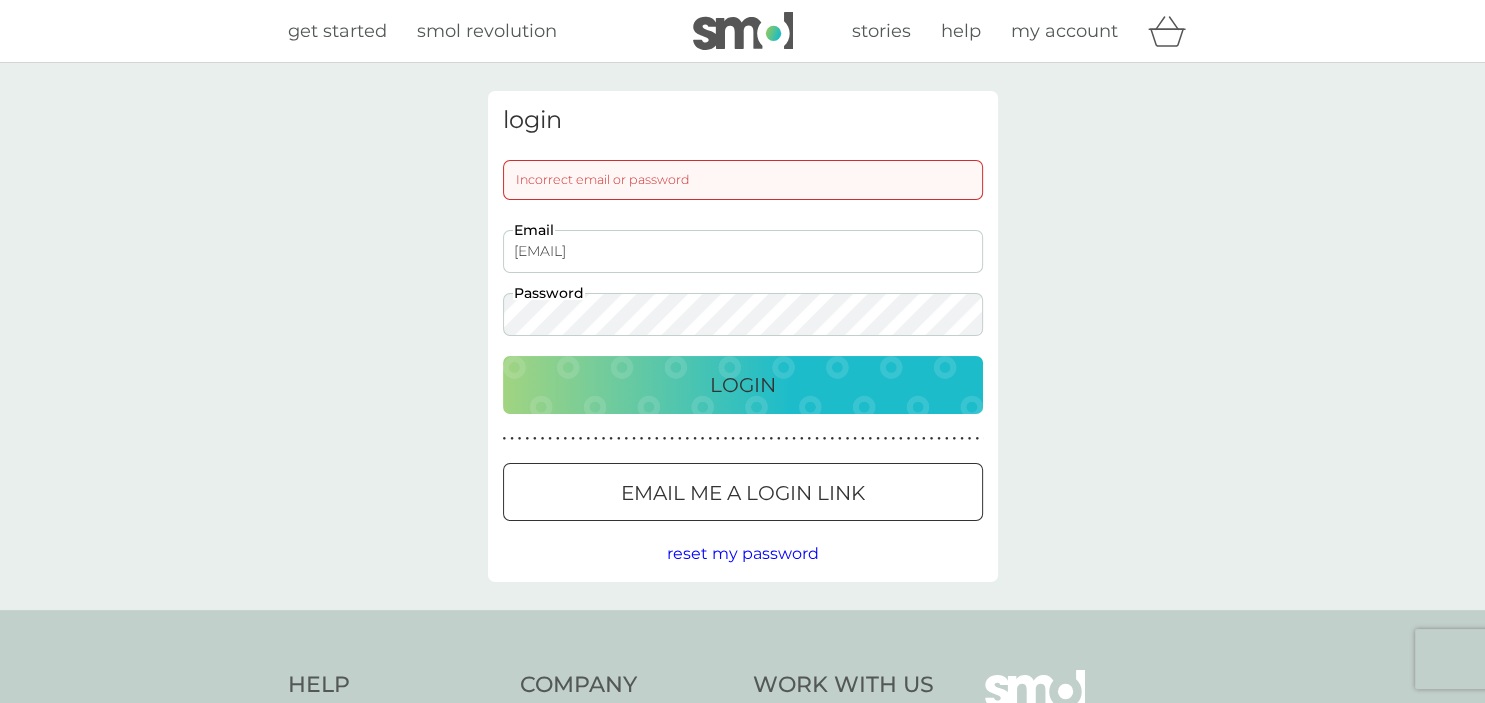 click on "Login" at bounding box center [743, 385] 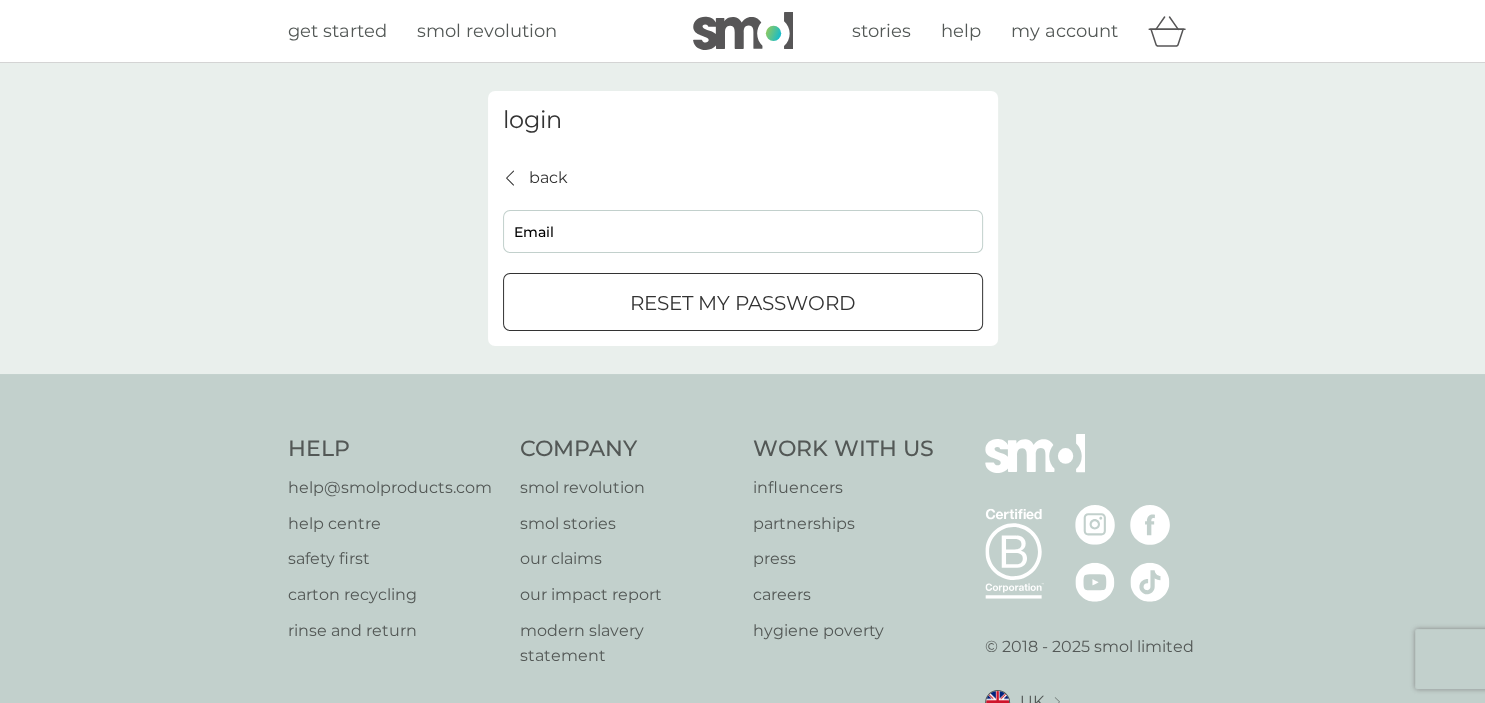 click on "Email" at bounding box center (743, 231) 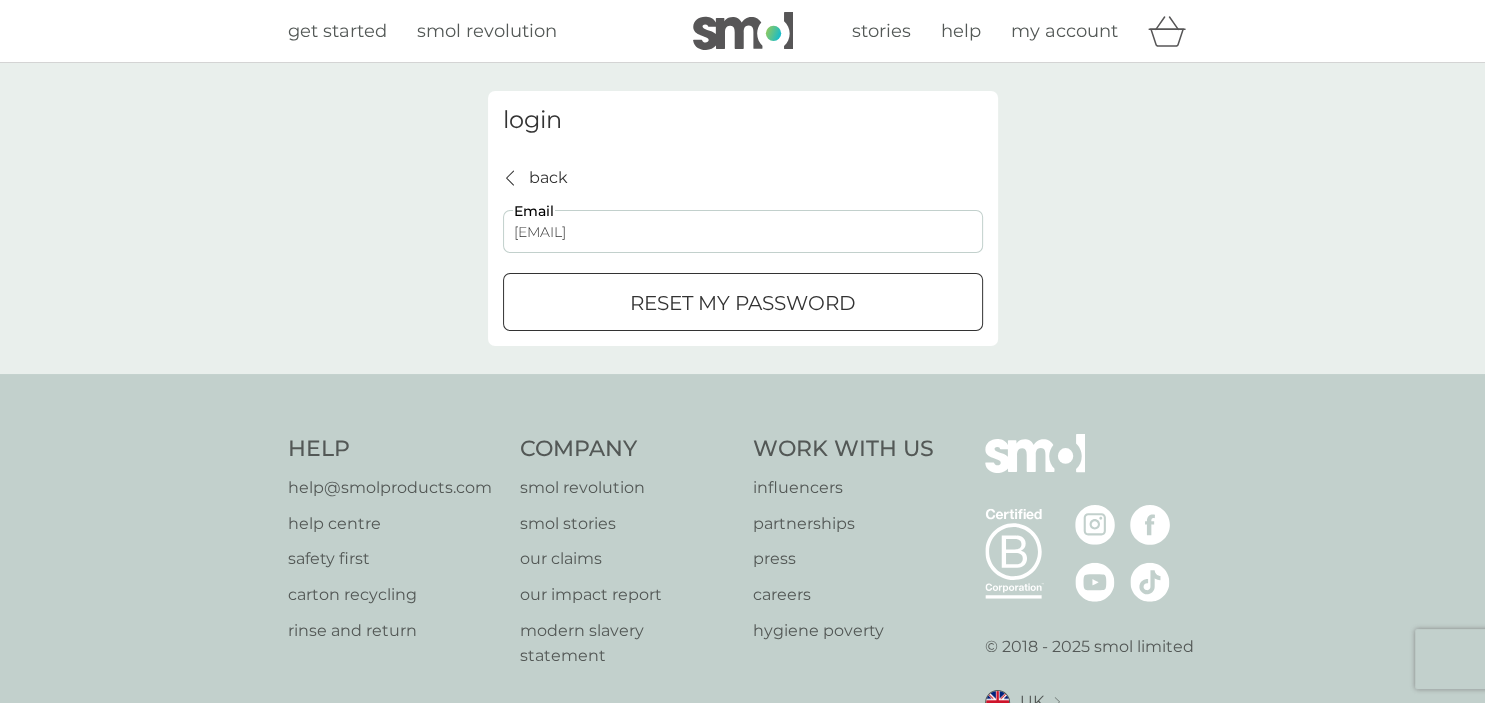 type on "ireti.adejumo@gmail.com" 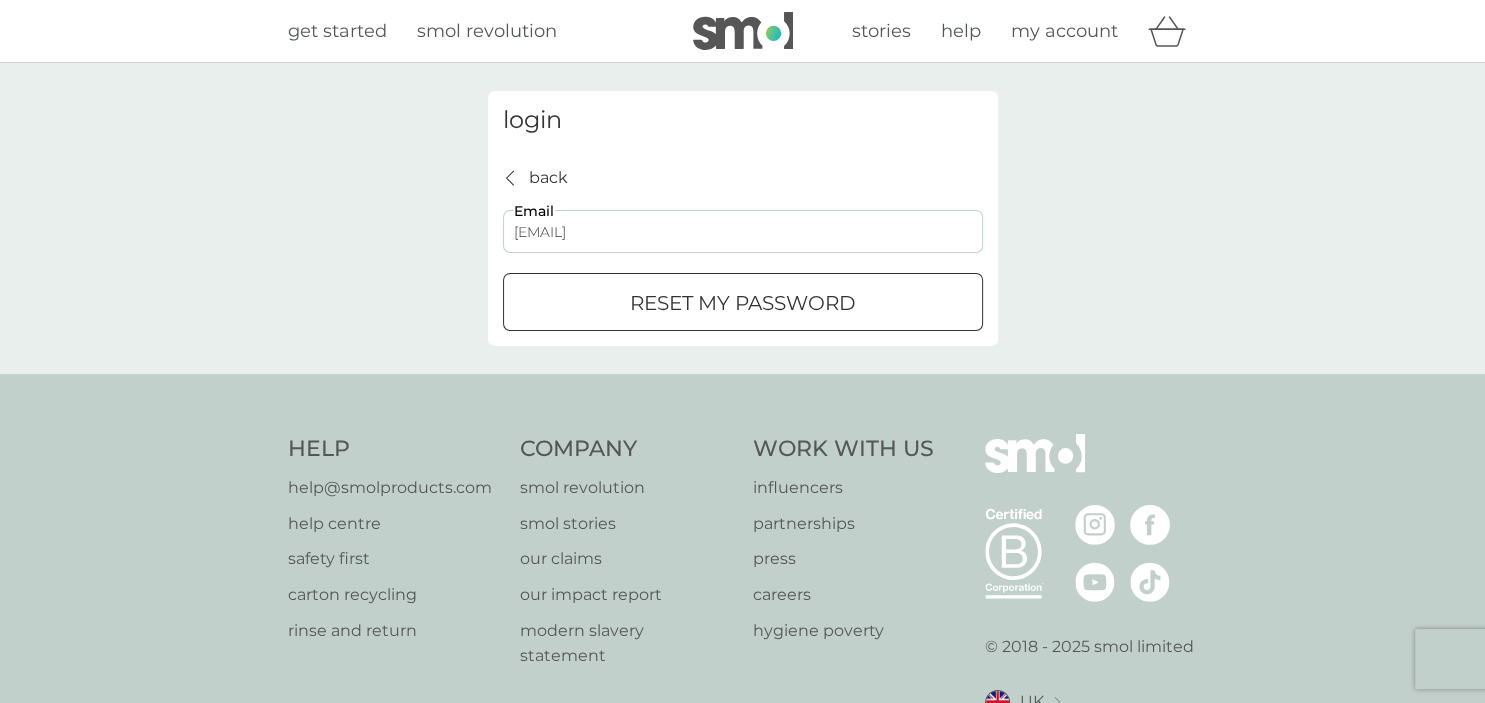 click on "reset my password" at bounding box center [743, 302] 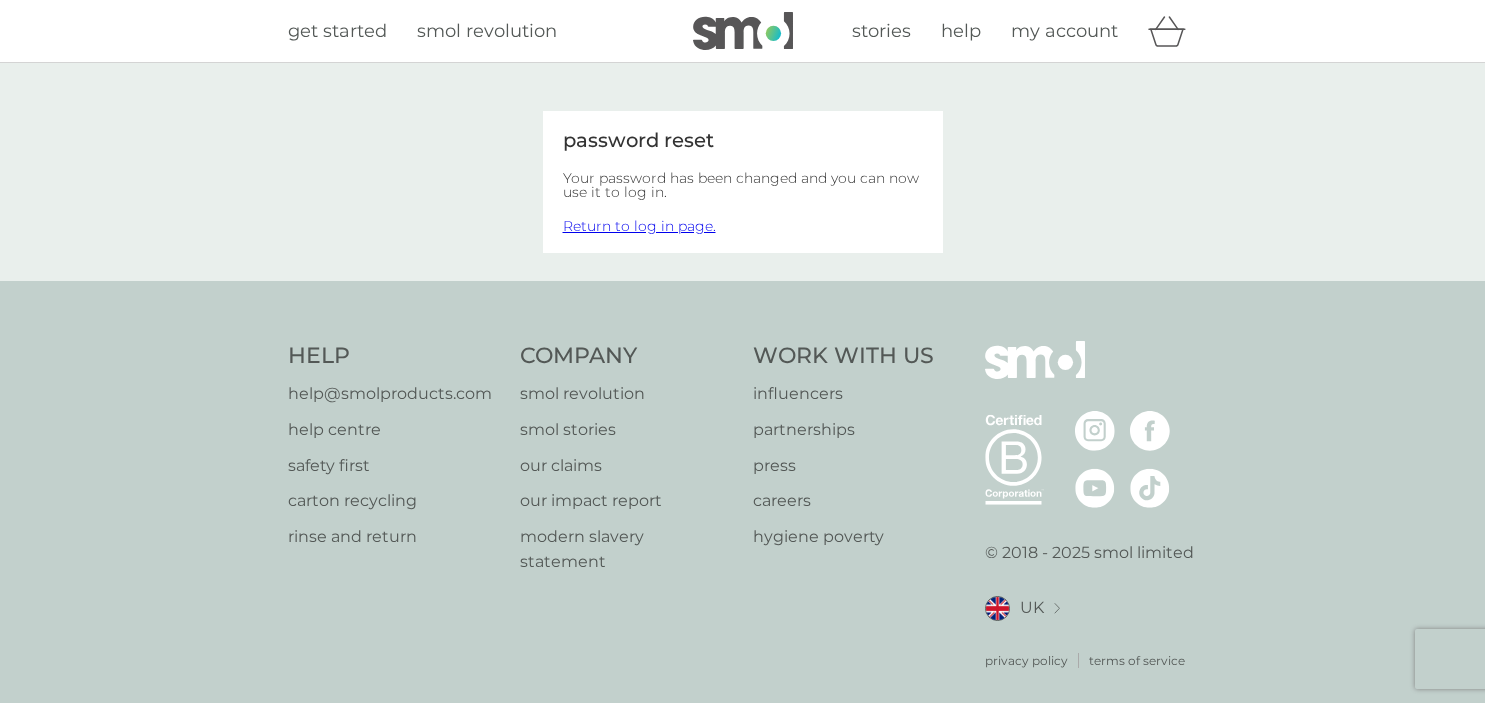 scroll, scrollTop: 0, scrollLeft: 0, axis: both 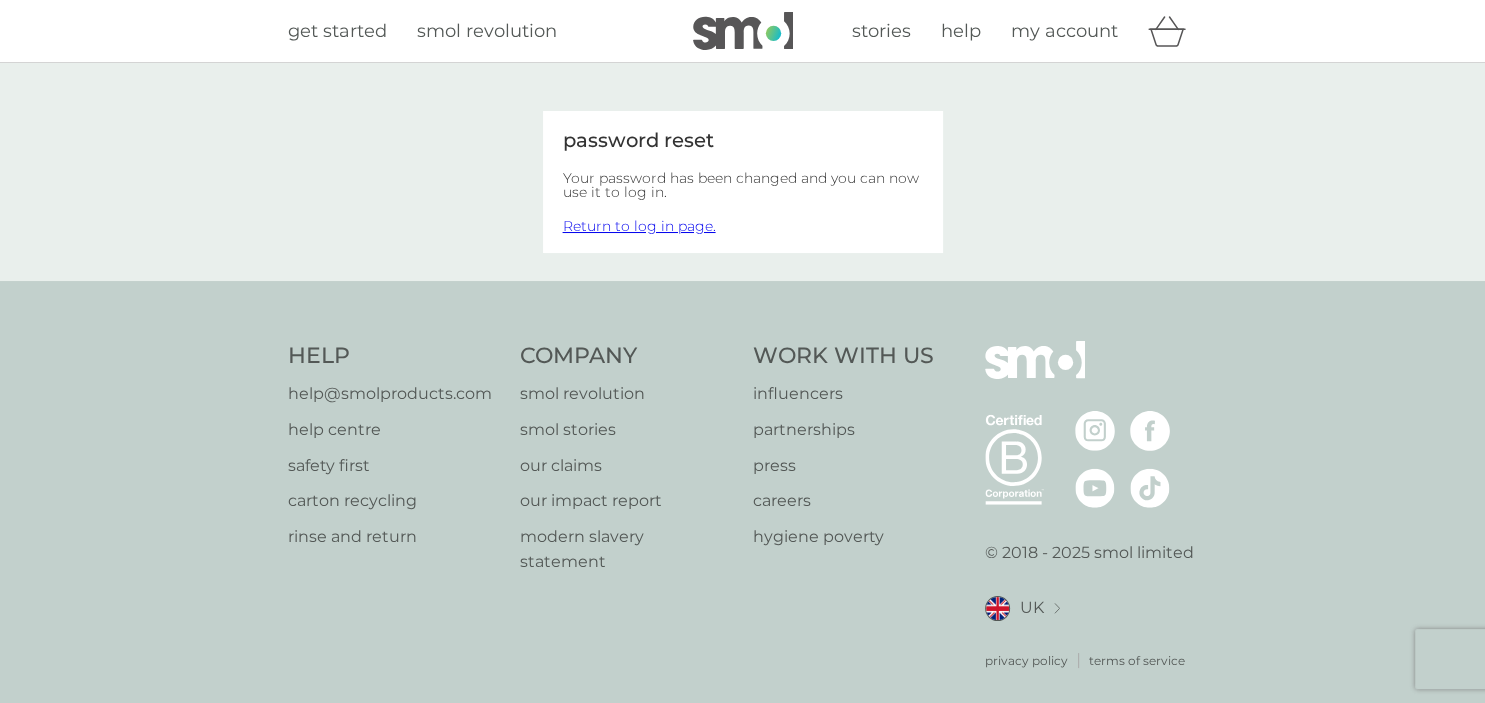 click on "password reset Your password has been changed and you can now use it to log in. Return to log in page." at bounding box center [742, 172] 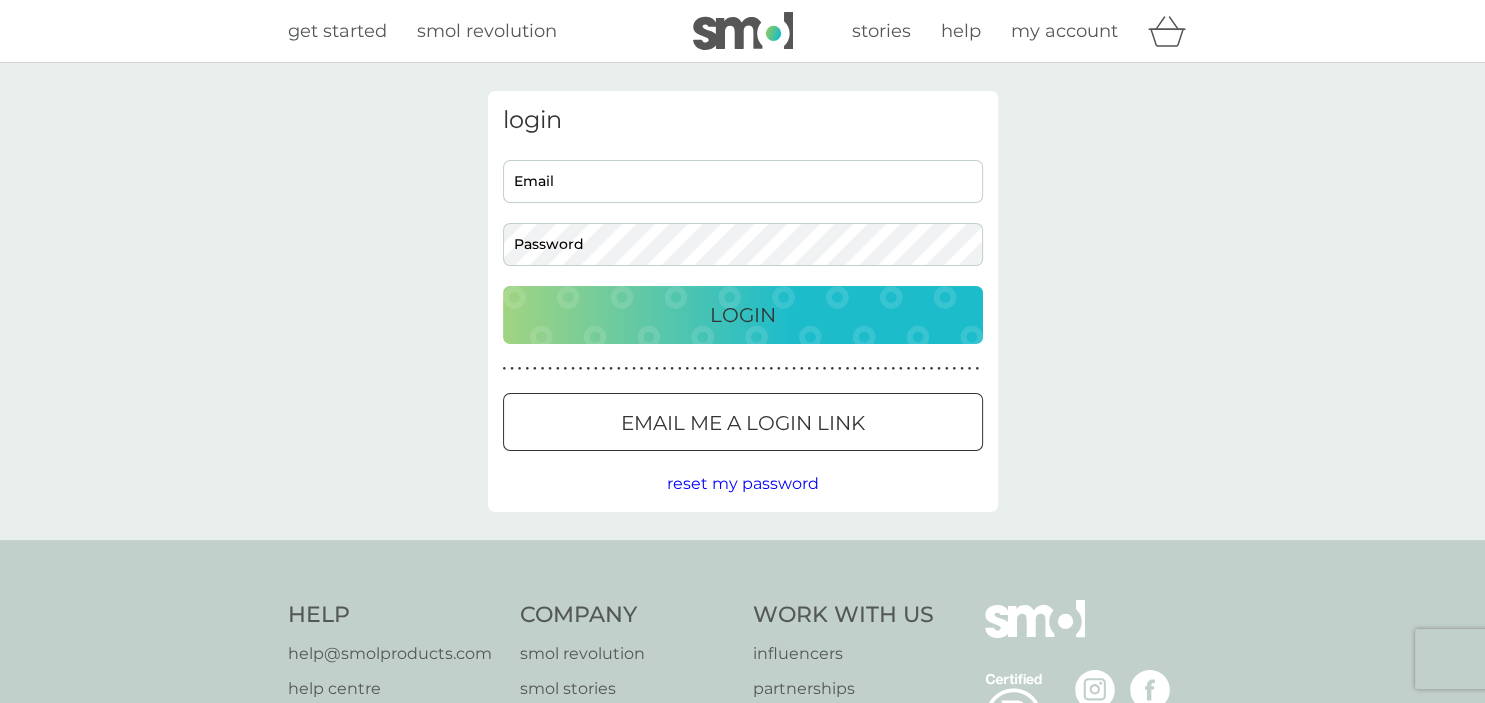 click on "stories" at bounding box center [881, 31] 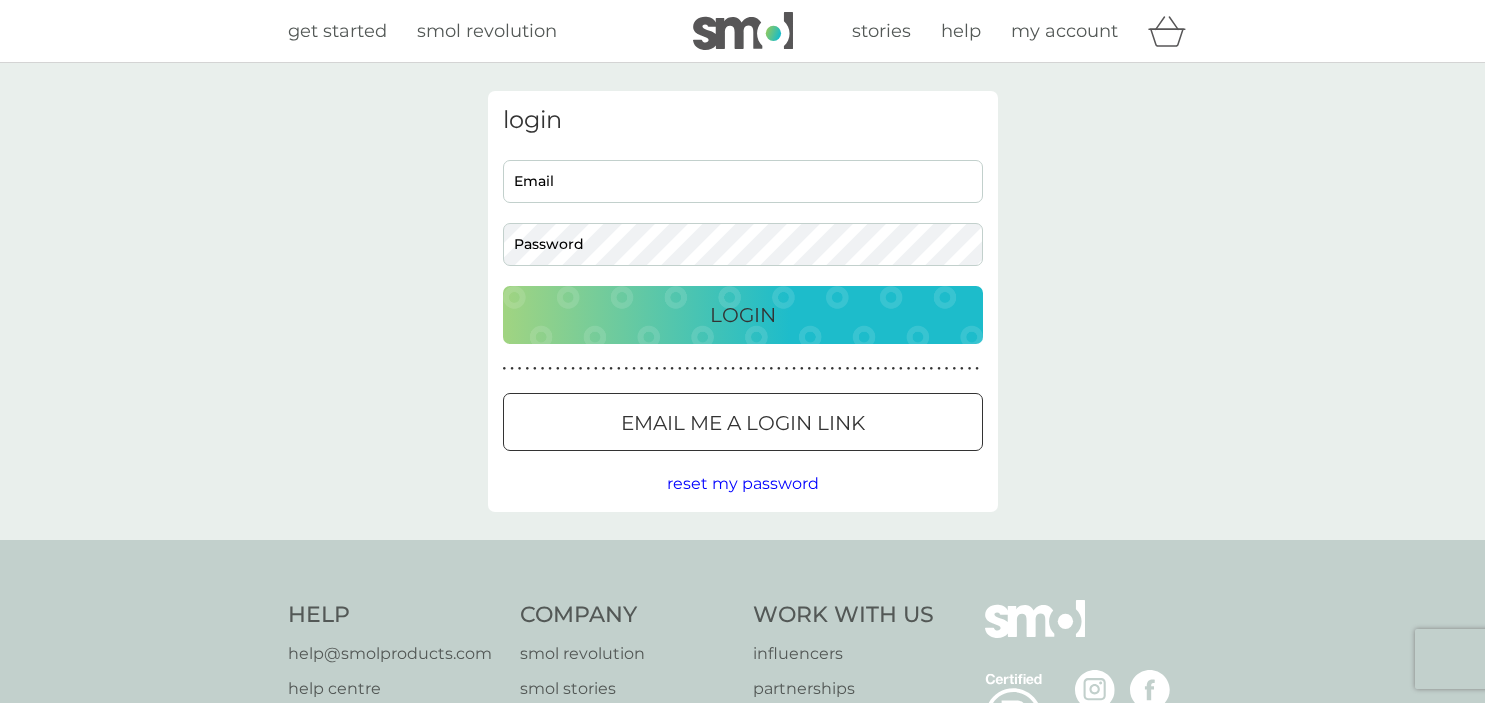 scroll, scrollTop: 0, scrollLeft: 0, axis: both 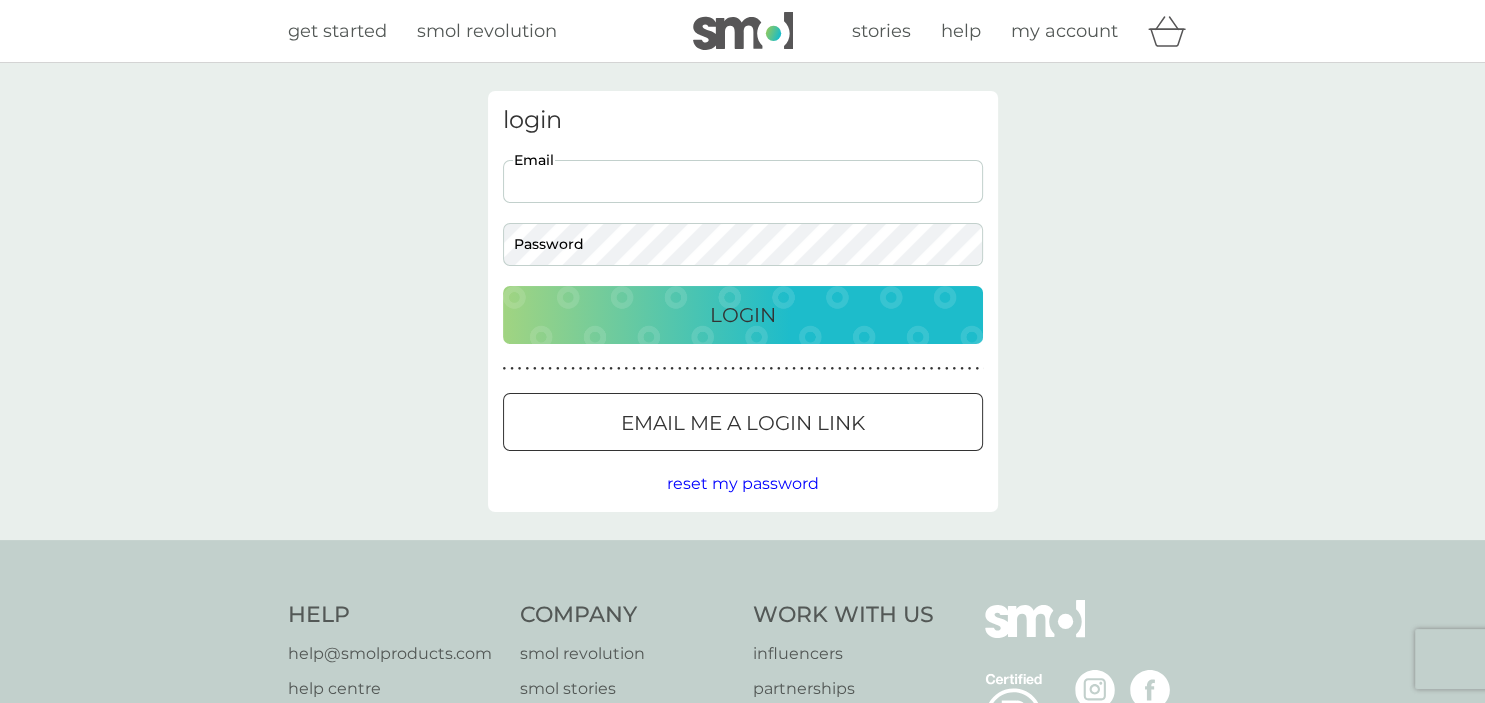 click on "Email" at bounding box center (743, 181) 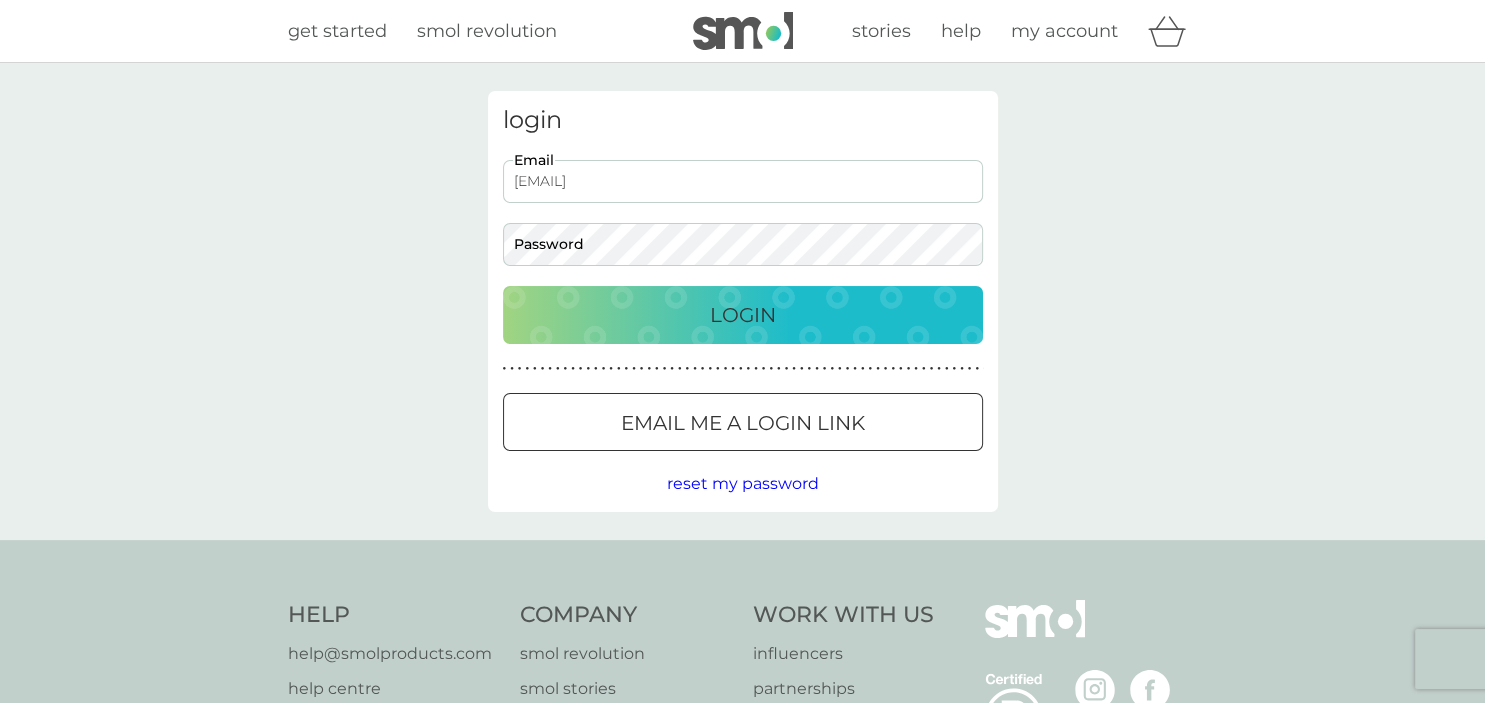 type on "[EMAIL]" 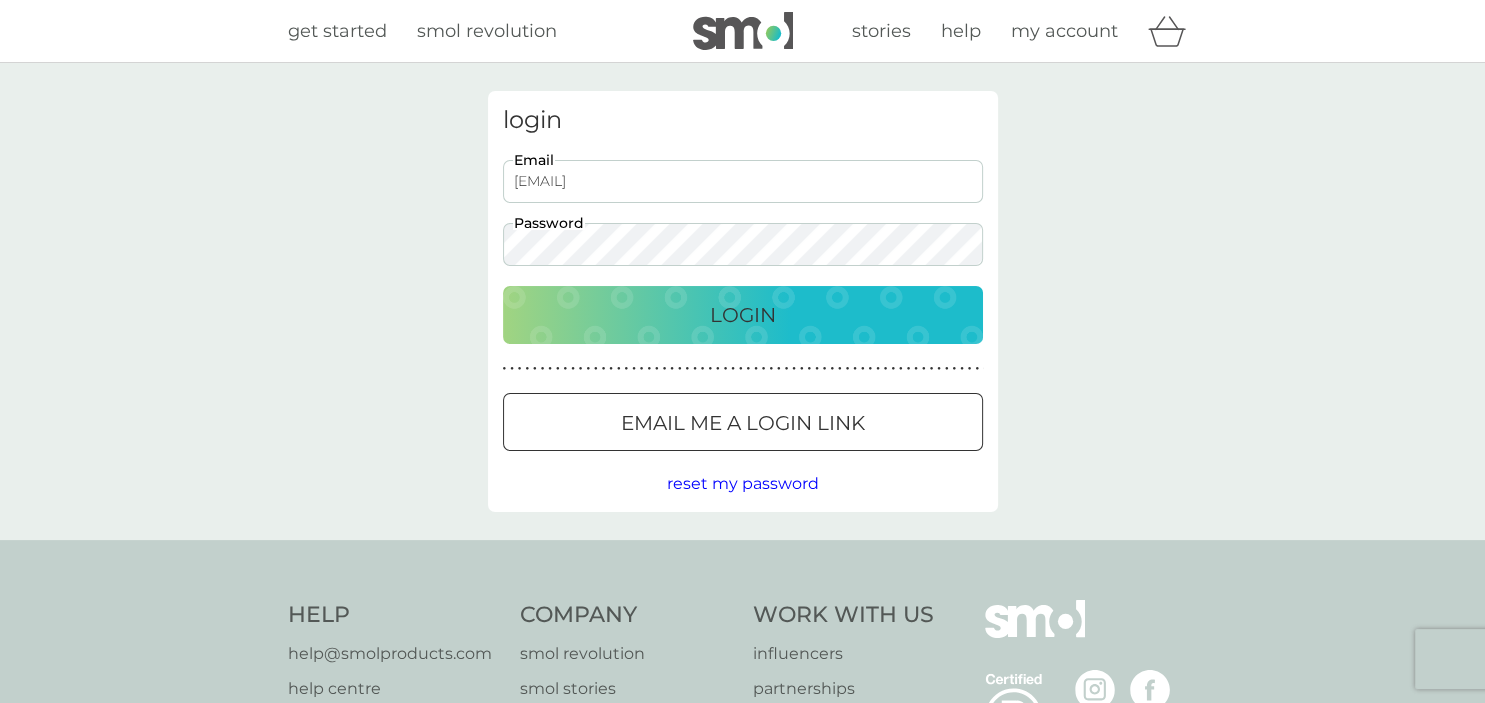 click on "Login" at bounding box center [743, 315] 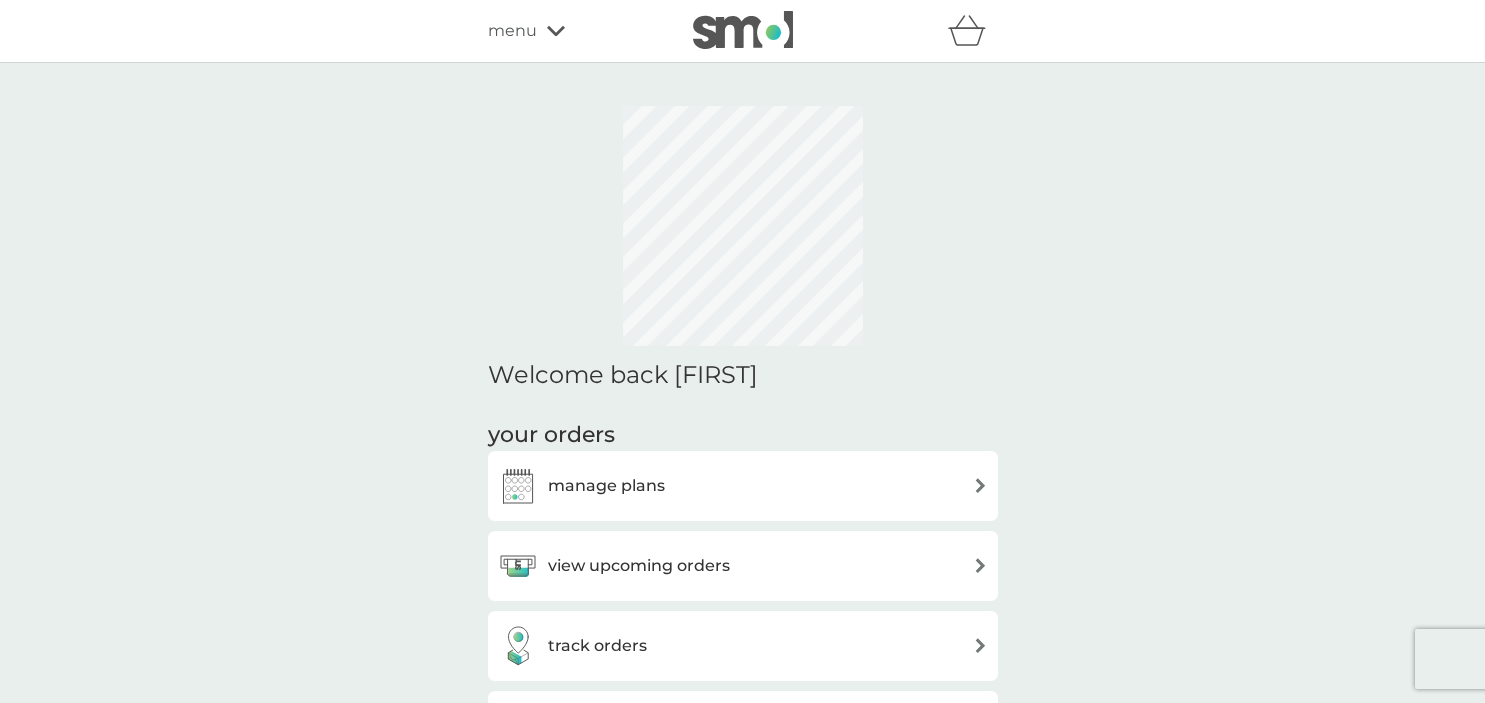 scroll, scrollTop: 0, scrollLeft: 0, axis: both 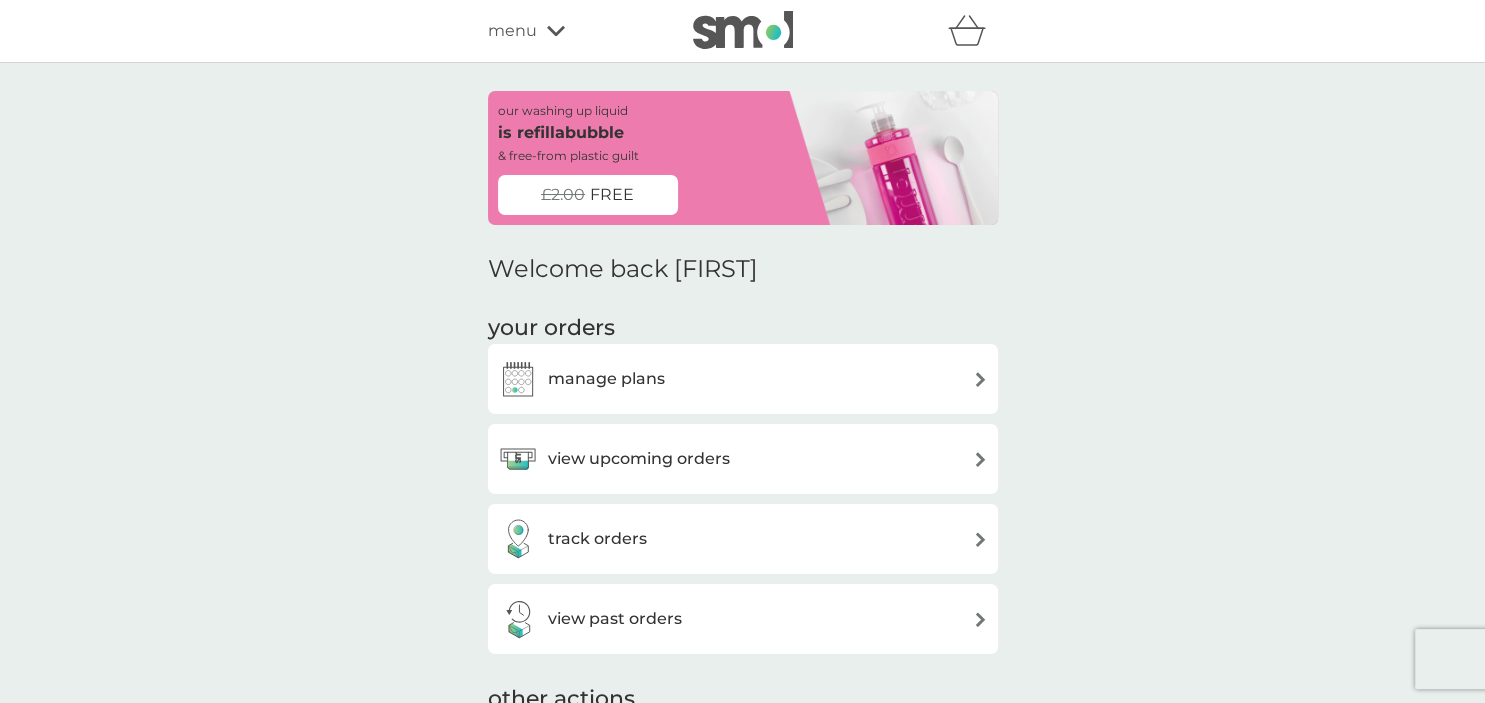 click on "manage plans" at bounding box center [743, 379] 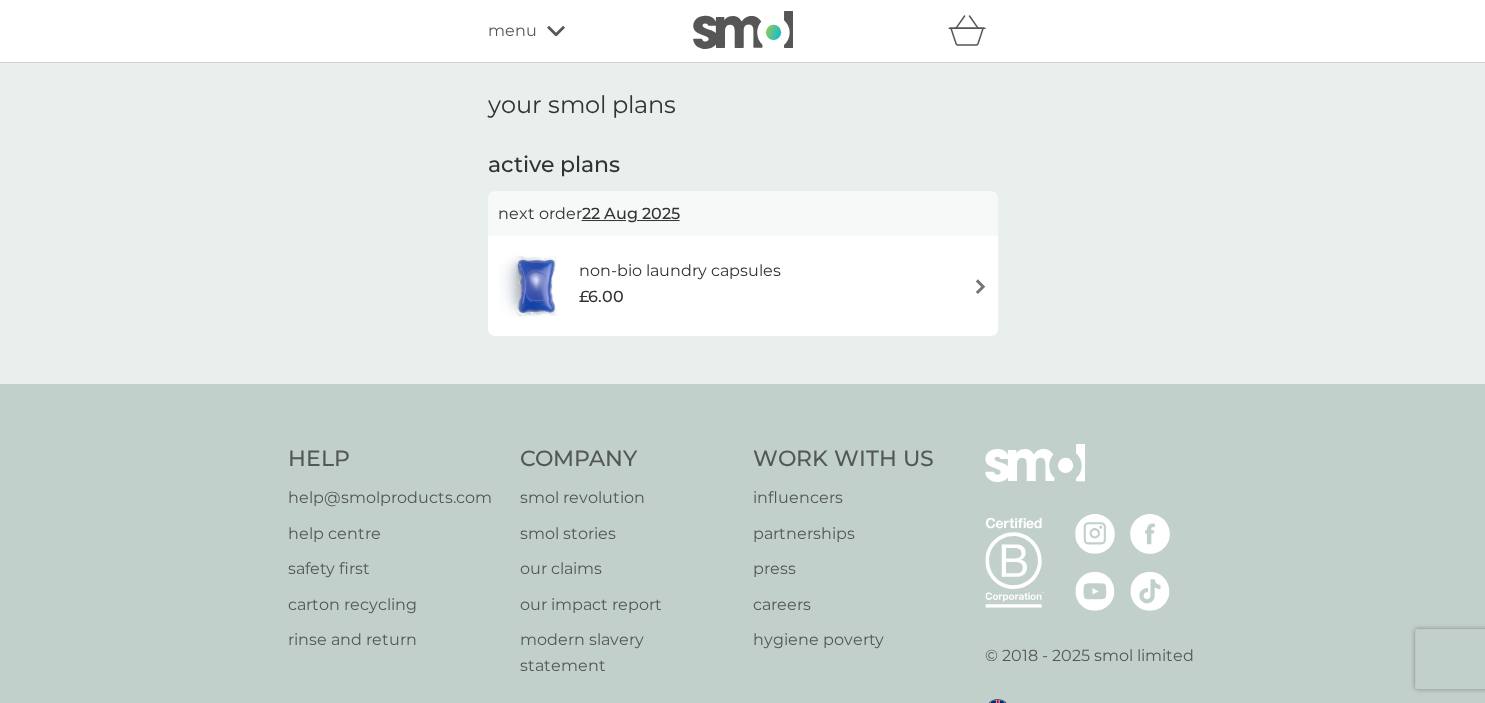 click on "non-bio laundry capsules" at bounding box center [680, 271] 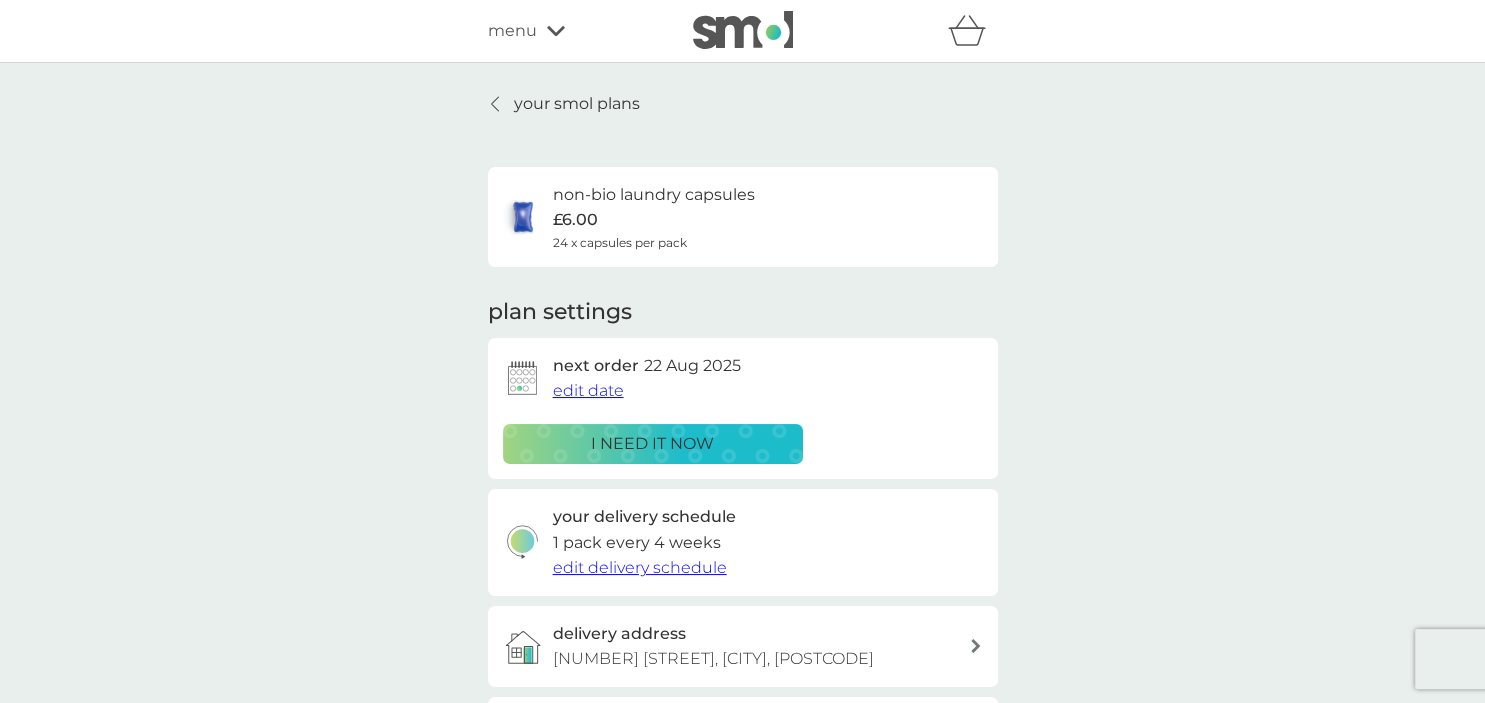 click on "edit delivery schedule" at bounding box center (640, 567) 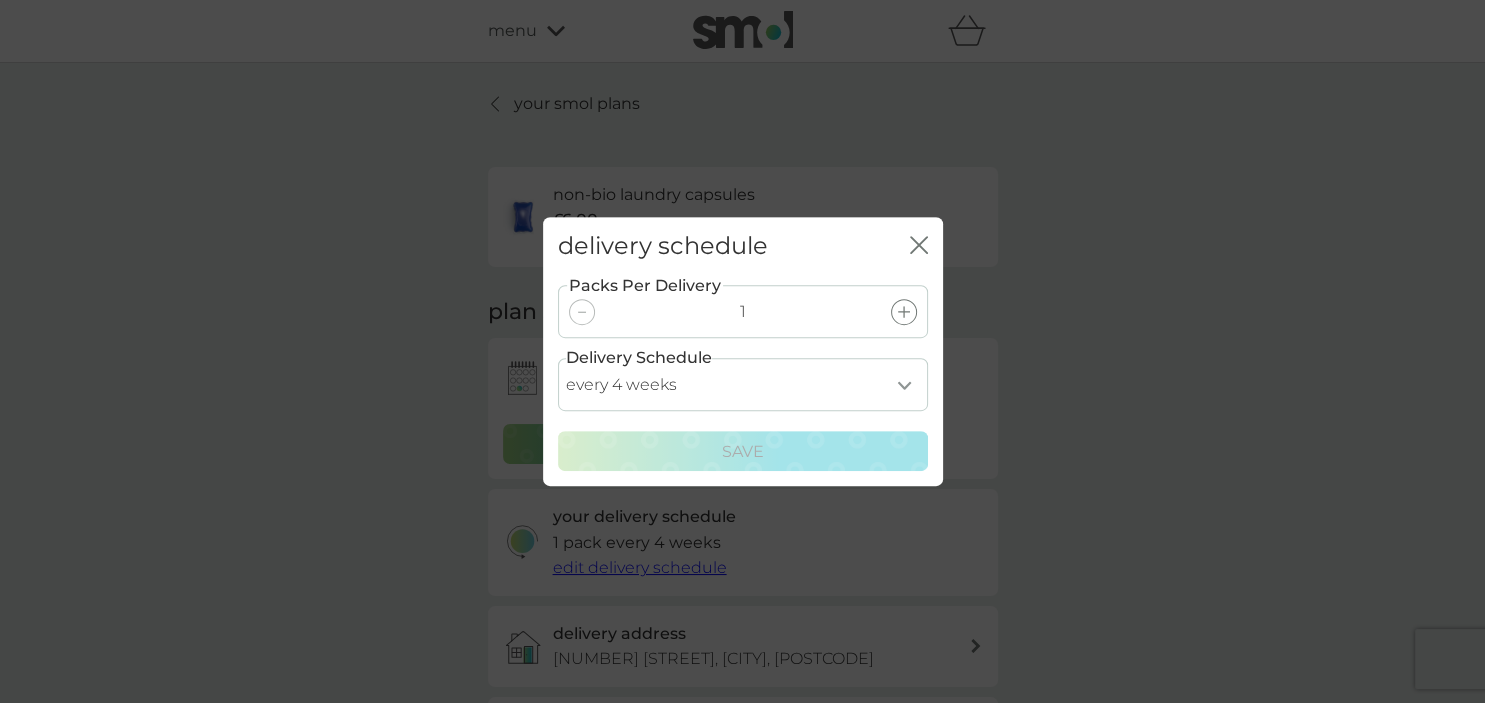 click on "every 1 week every 2 weeks every 3 weeks every 4 weeks every 5 weeks every 6 weeks every 7 weeks every 8 weeks every 9 weeks every 10 weeks every 11 weeks every 12 weeks every 13 weeks every 14 weeks every 15 weeks every 16 weeks every 17 weeks" at bounding box center (743, 384) 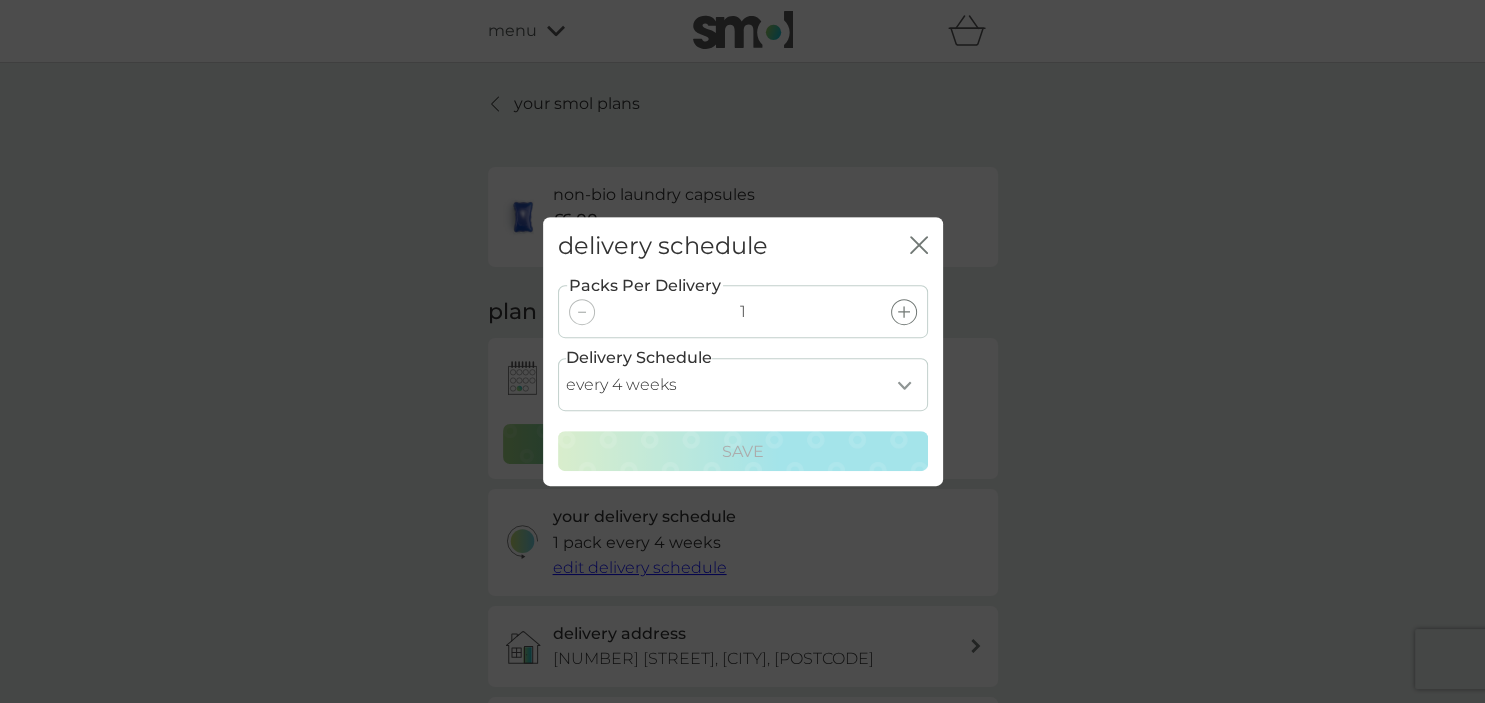 select on "42" 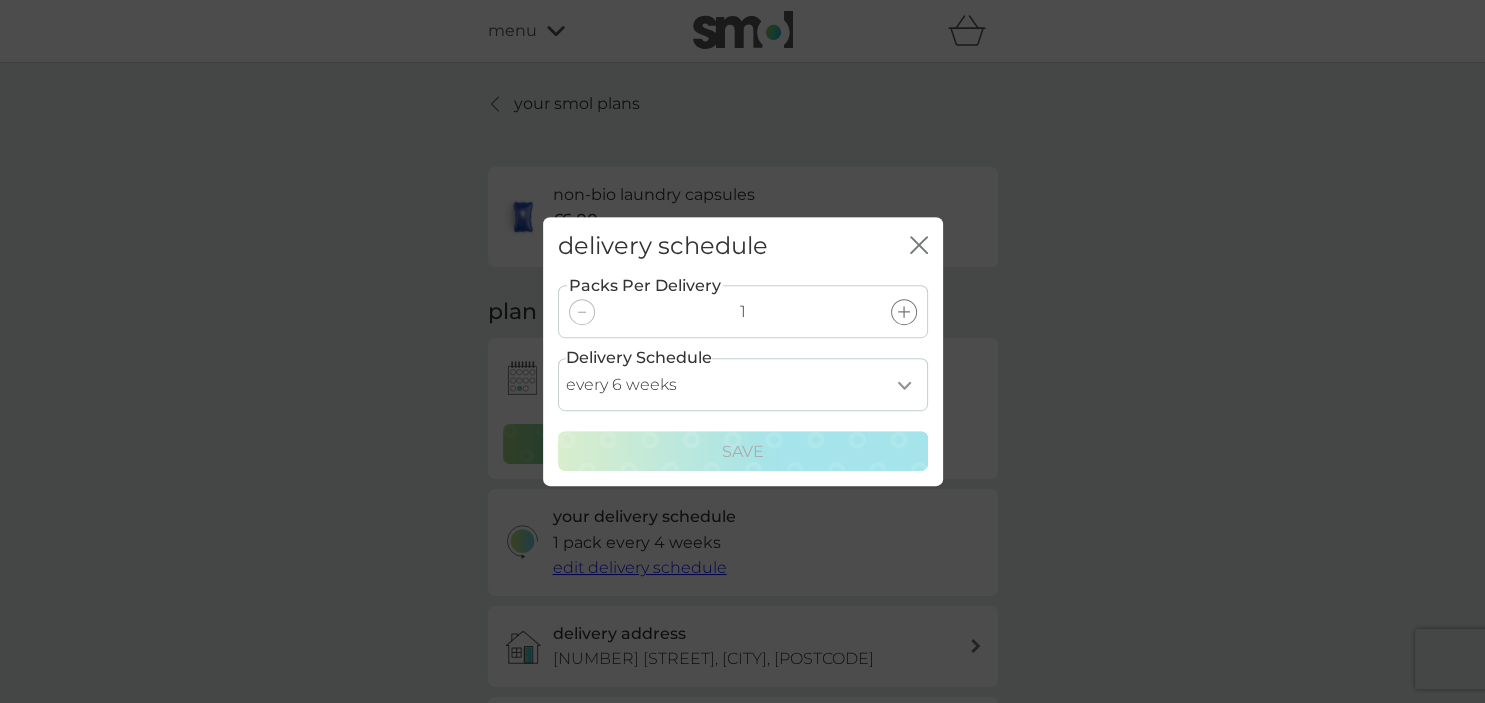 click on "every 6 weeks" at bounding box center [0, 0] 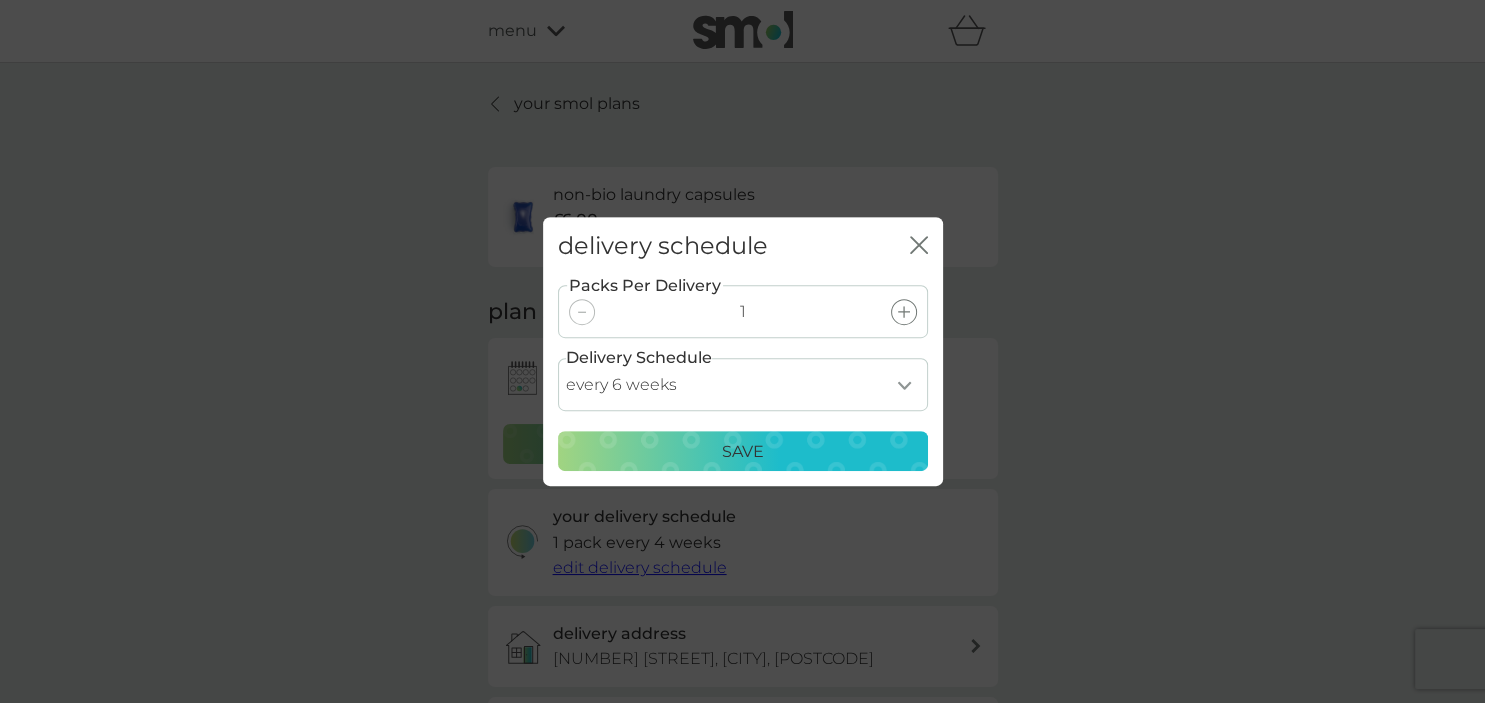 click on "Save" at bounding box center (743, 452) 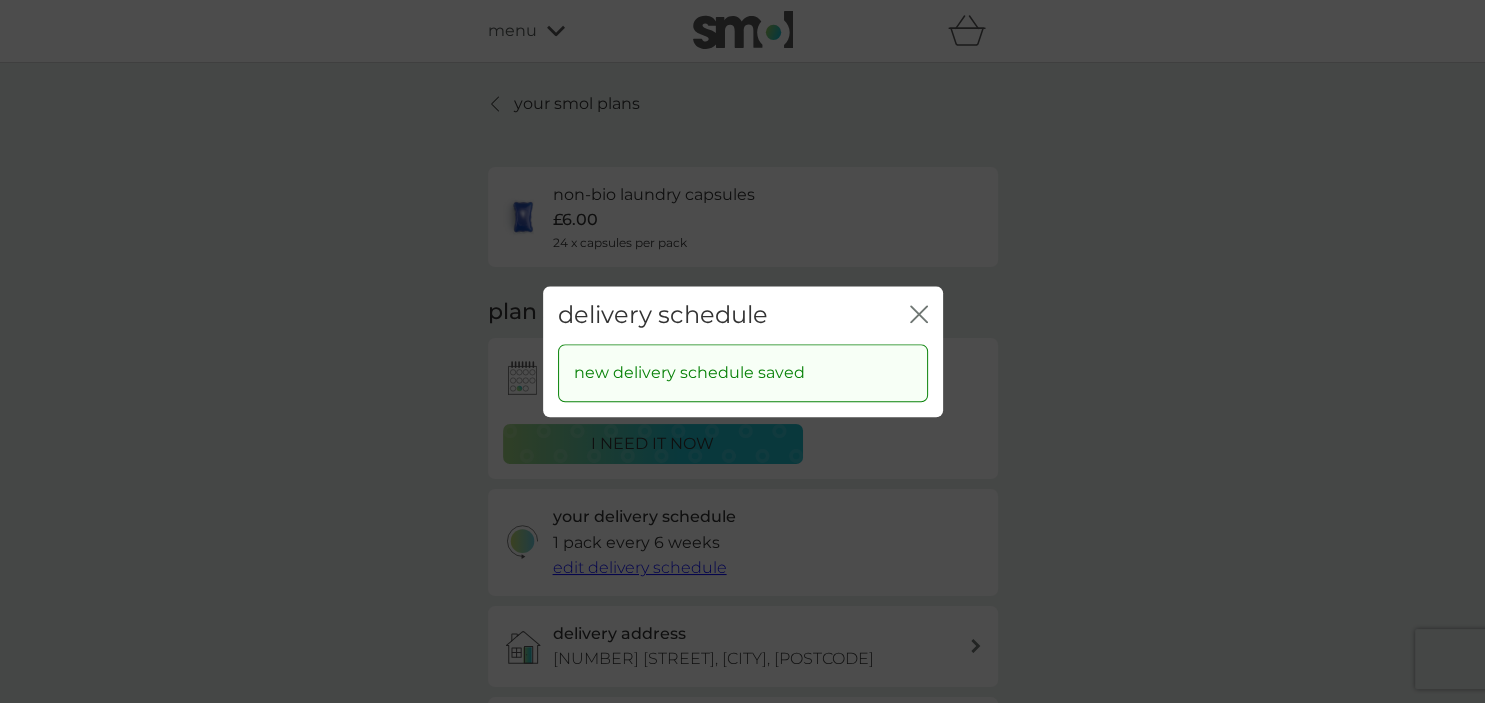 click on "close" 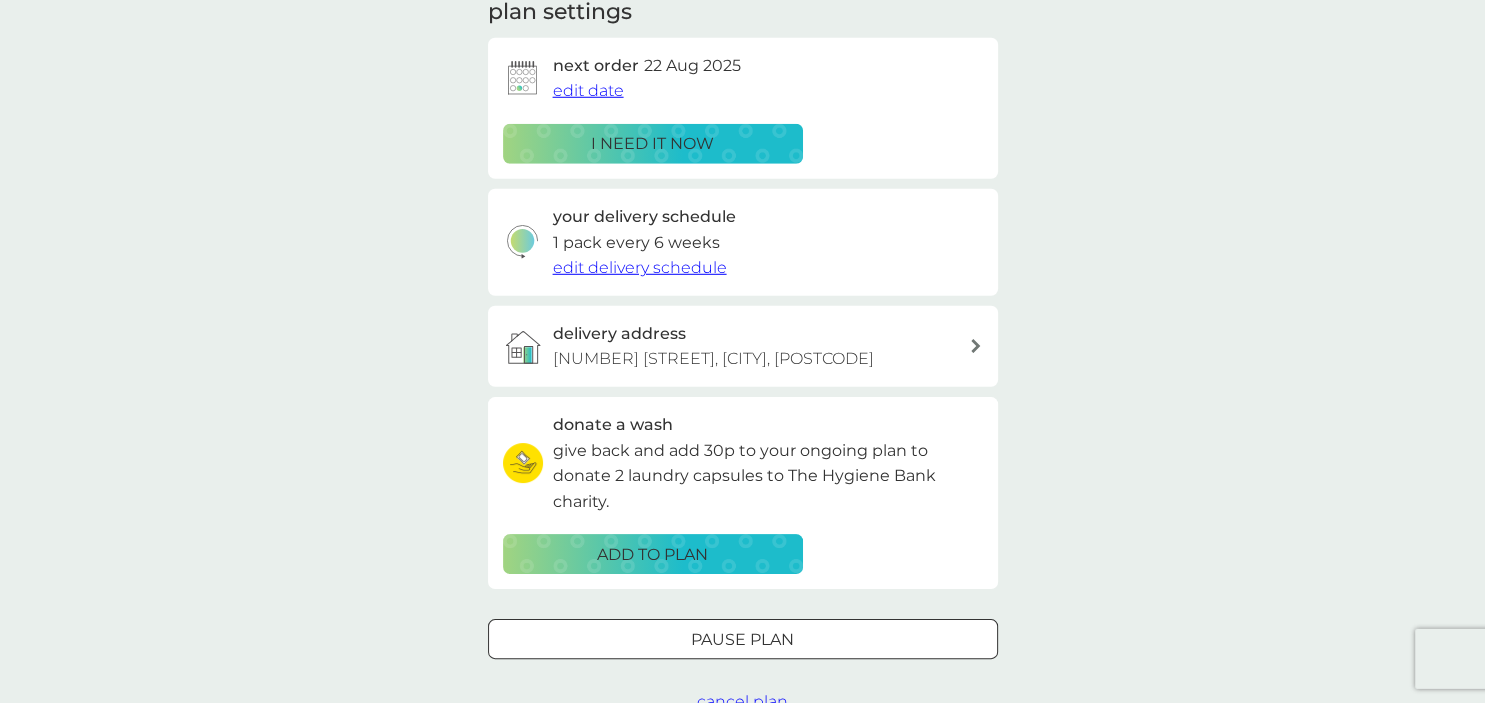 scroll, scrollTop: 0, scrollLeft: 0, axis: both 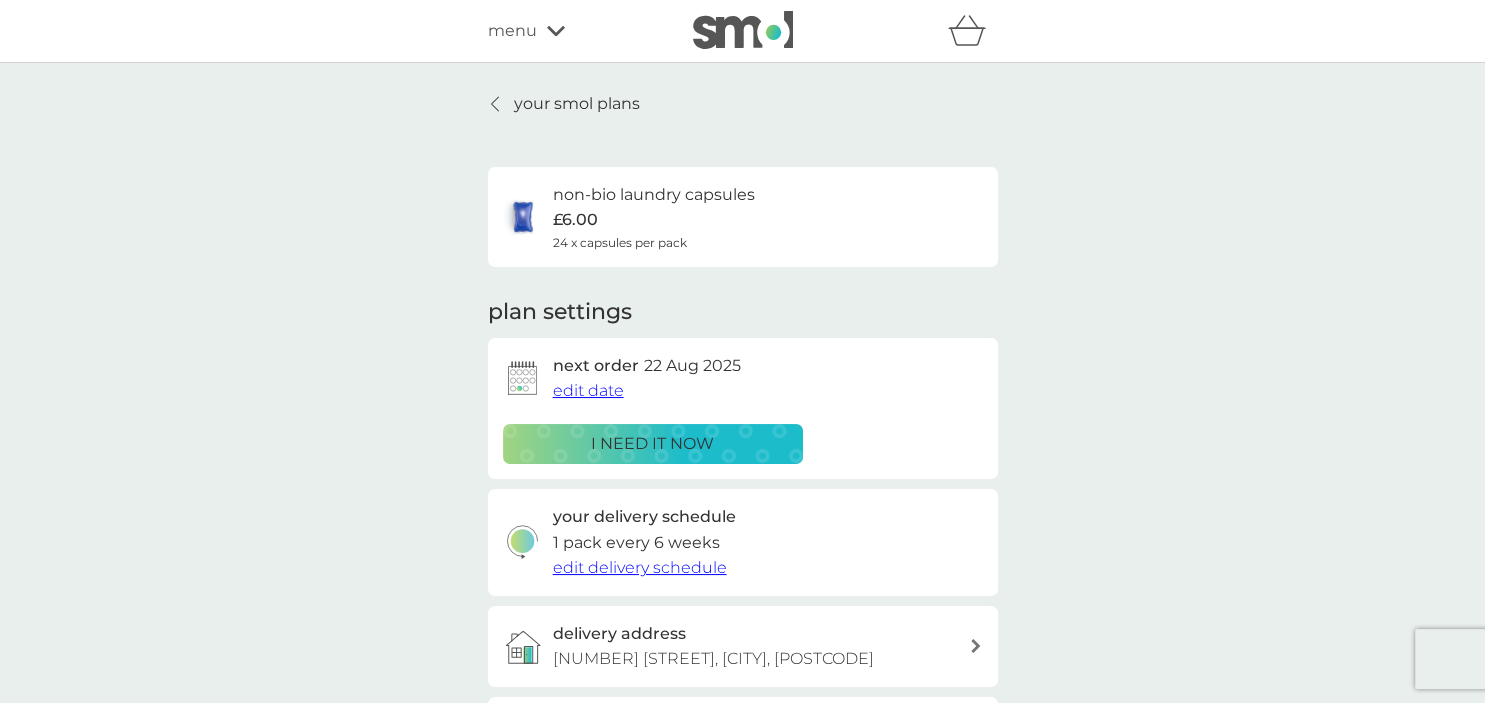 click on "your smol plans non-bio laundry capsules £6.00 24 x capsules per pack plan settings next order [DATE] edit date i need it now your delivery schedule 1 pack every 6 weeks edit delivery schedule delivery address [NUMBER] [STREET], [CITY], [POSTCODE] donate a wash give back and add 30p to your ongoing plan to donate 2 laundry capsules to The Hygiene Bank charity. ADD TO PLAN Pause plan cancel plan" at bounding box center [742, 553] 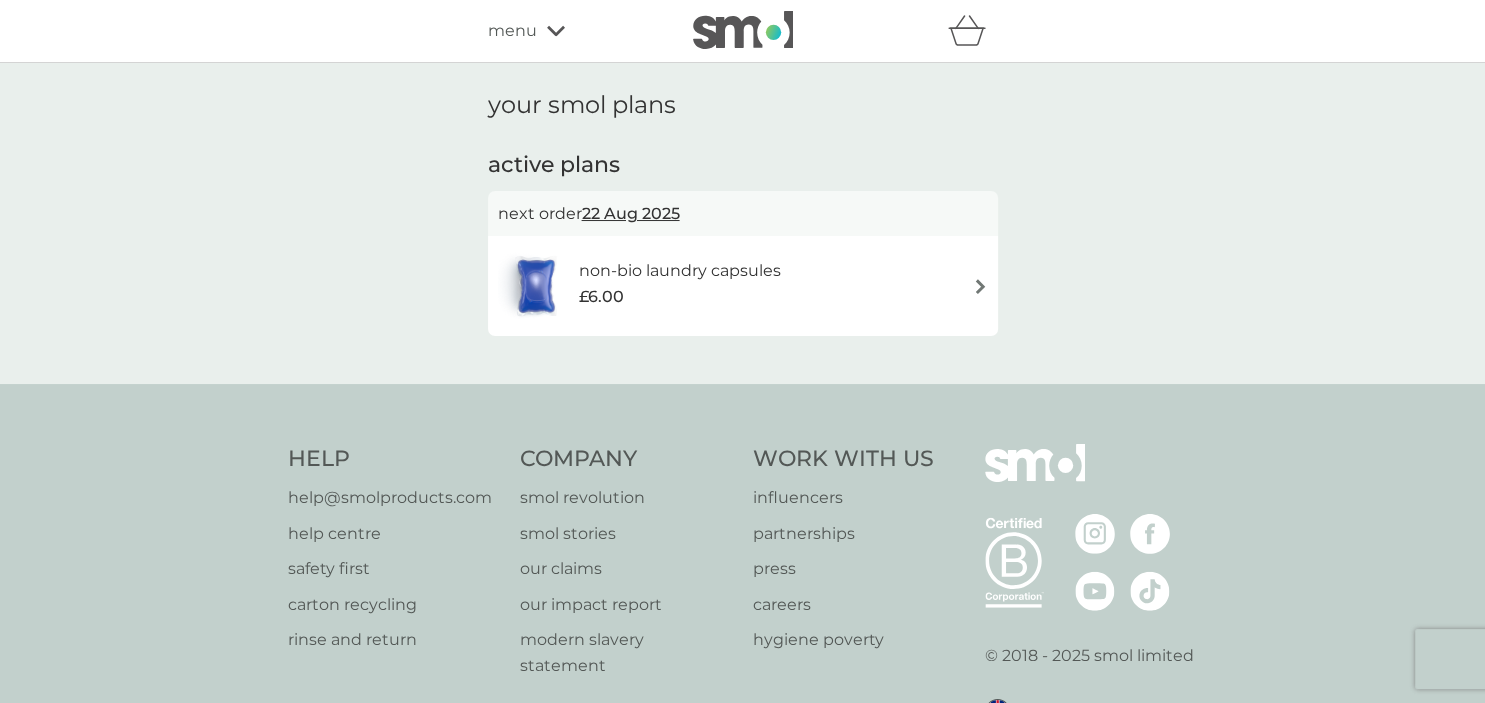 click on "menu" at bounding box center (512, 31) 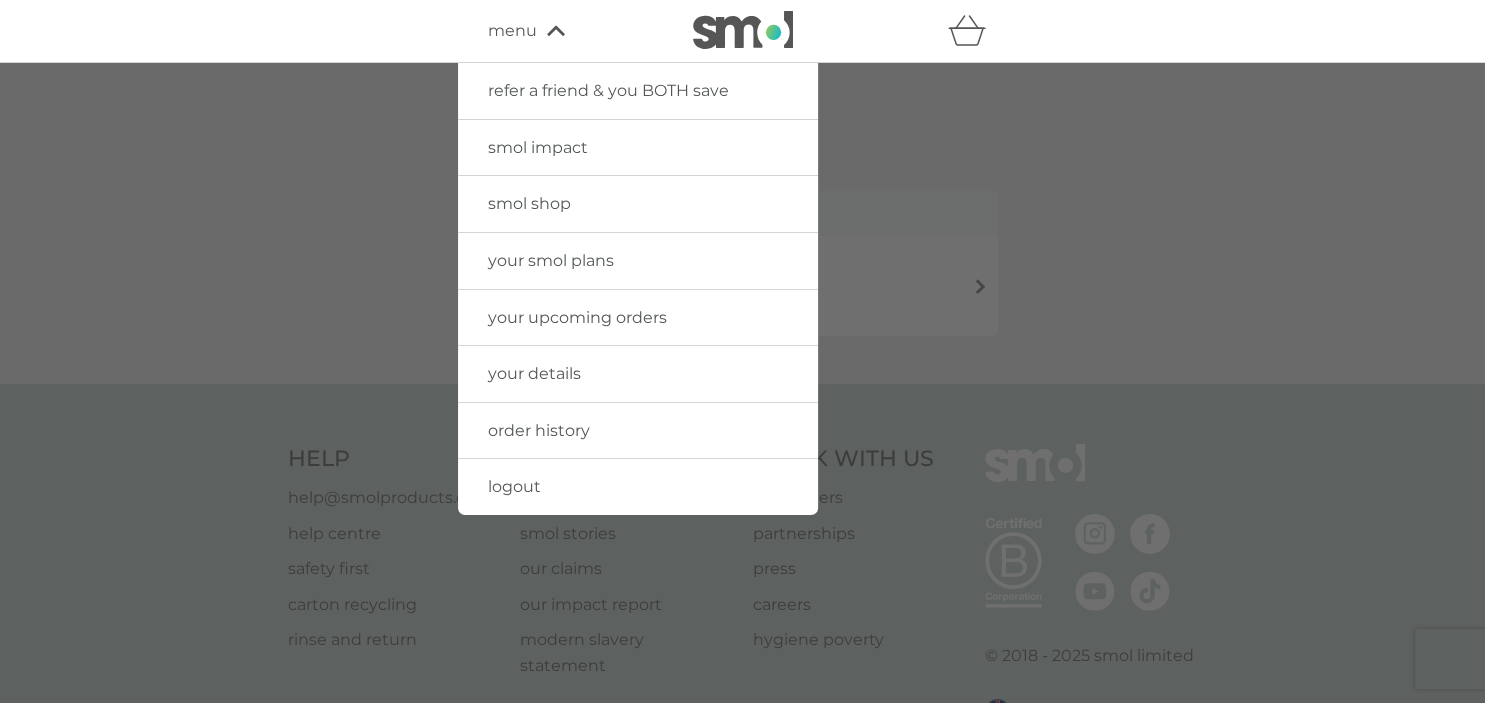 click on "smol shop" at bounding box center (529, 203) 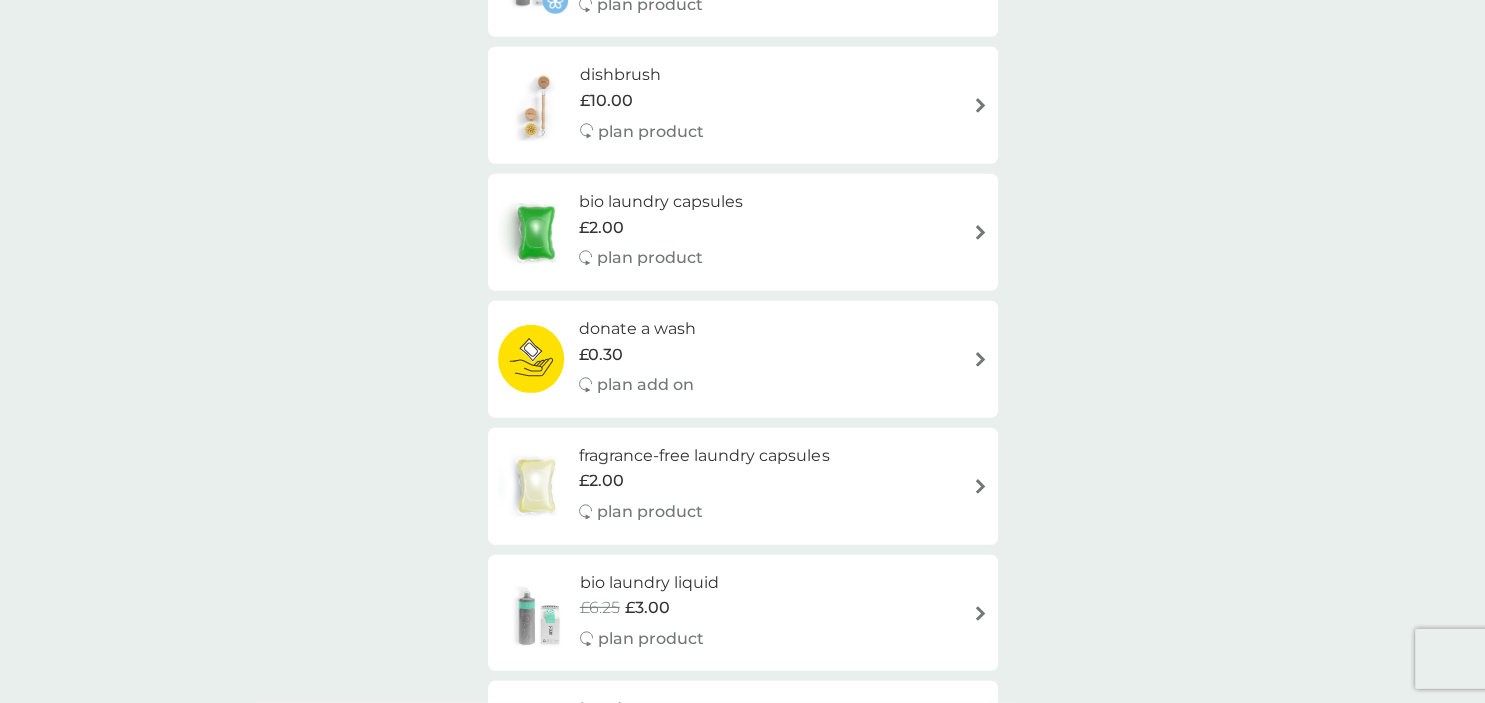 scroll, scrollTop: 1163, scrollLeft: 0, axis: vertical 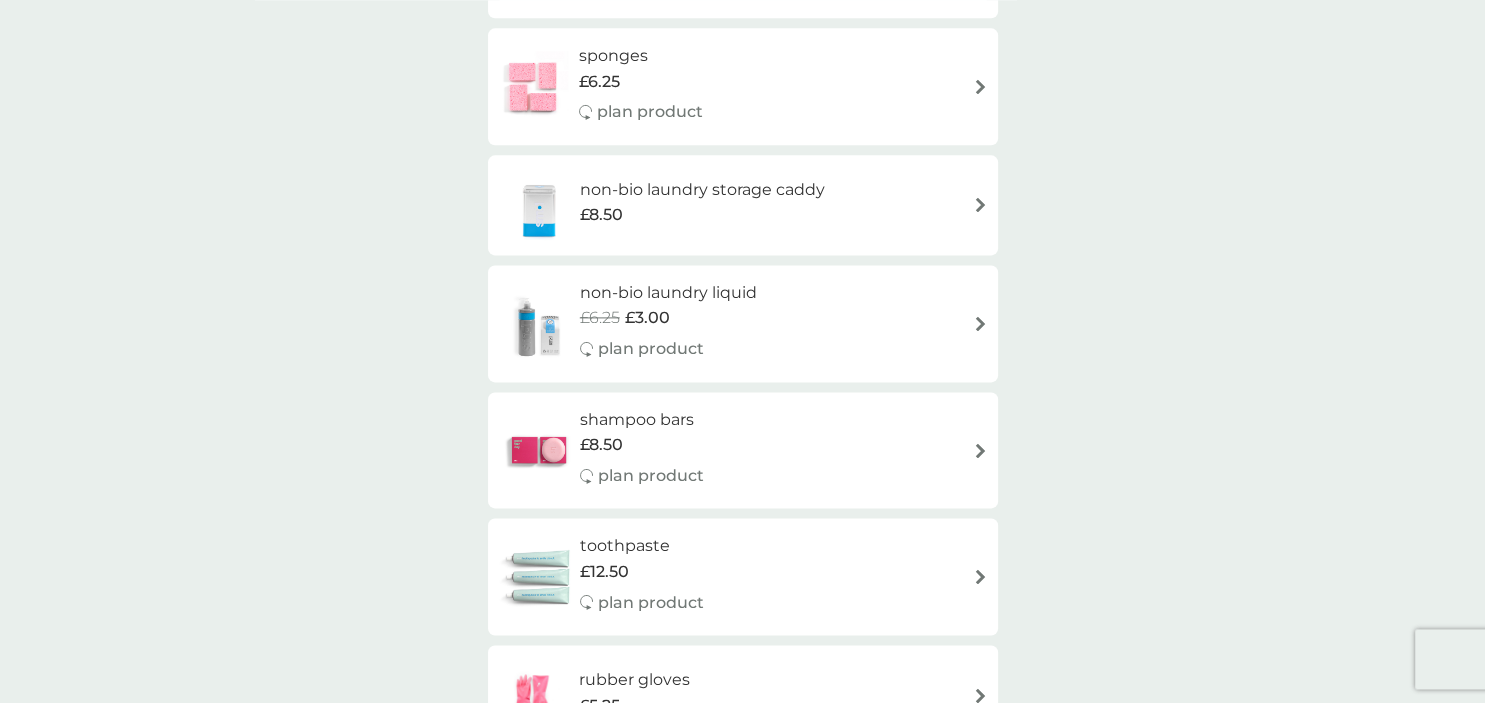 drag, startPoint x: 1484, startPoint y: 52, endPoint x: 1484, endPoint y: 488, distance: 436 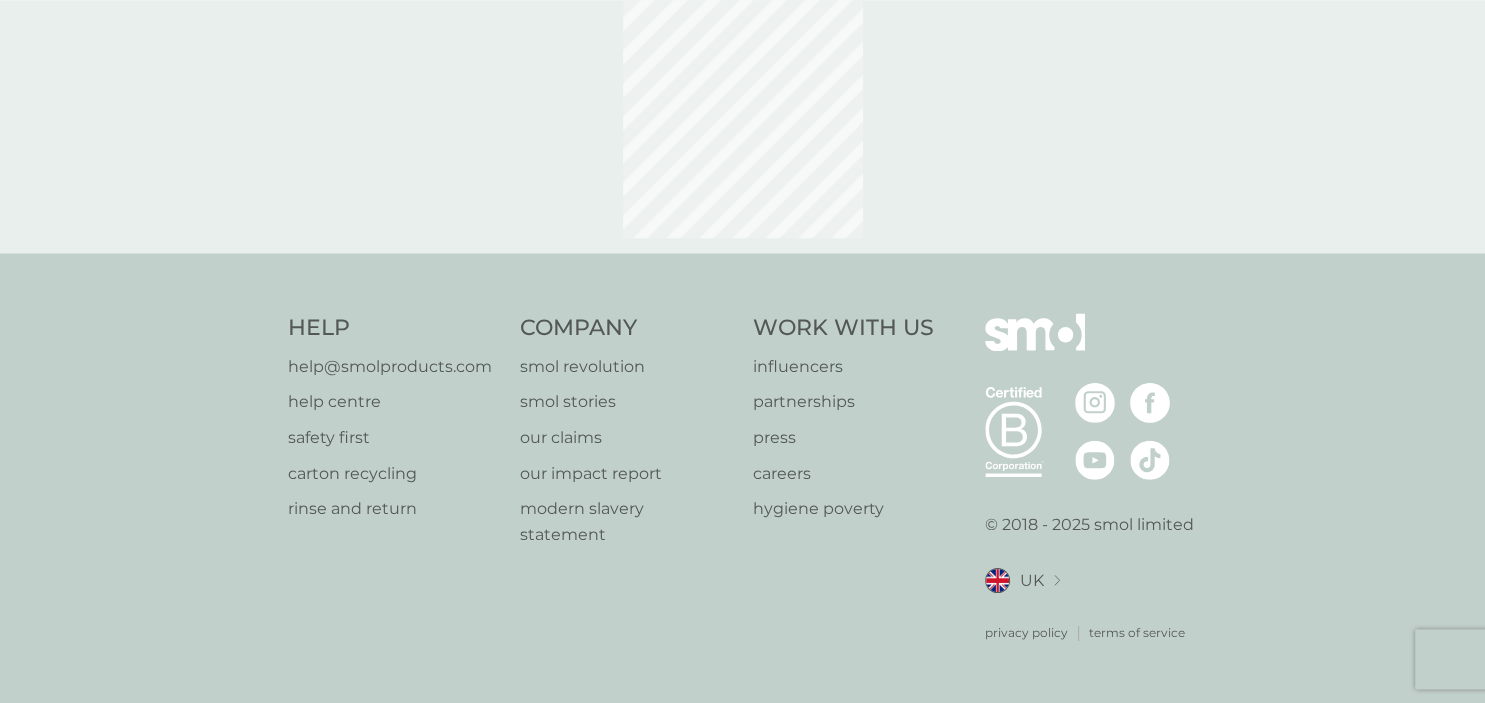 scroll, scrollTop: 0, scrollLeft: 0, axis: both 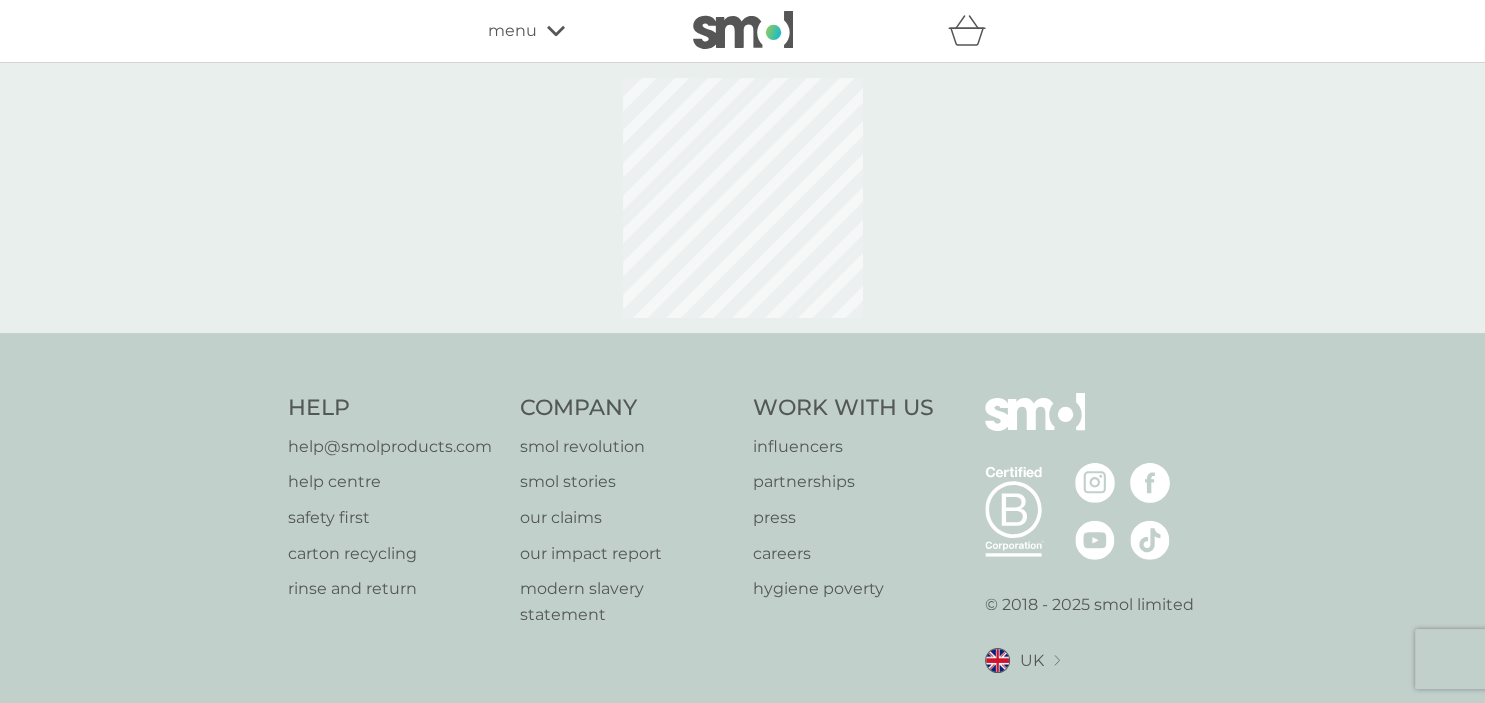 select on "63" 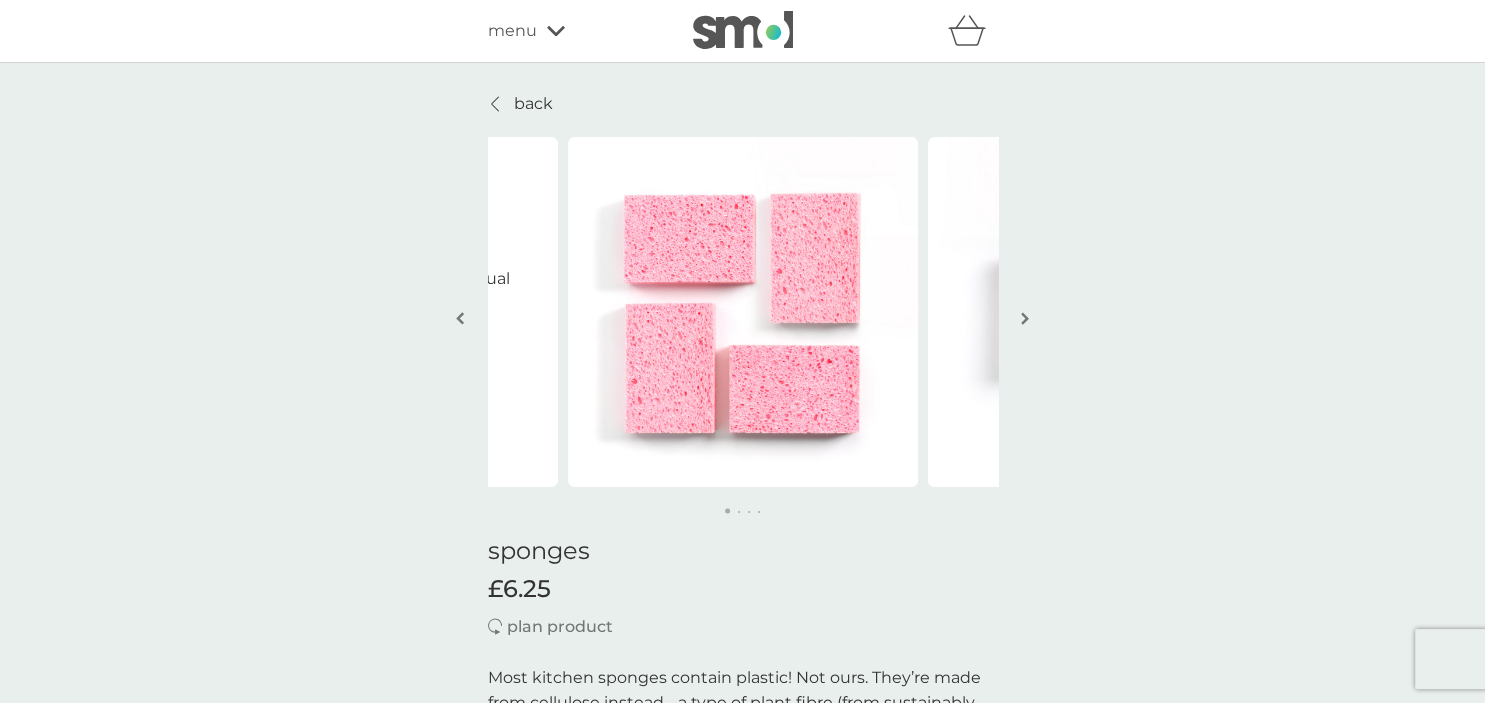 click at bounding box center [1025, 320] 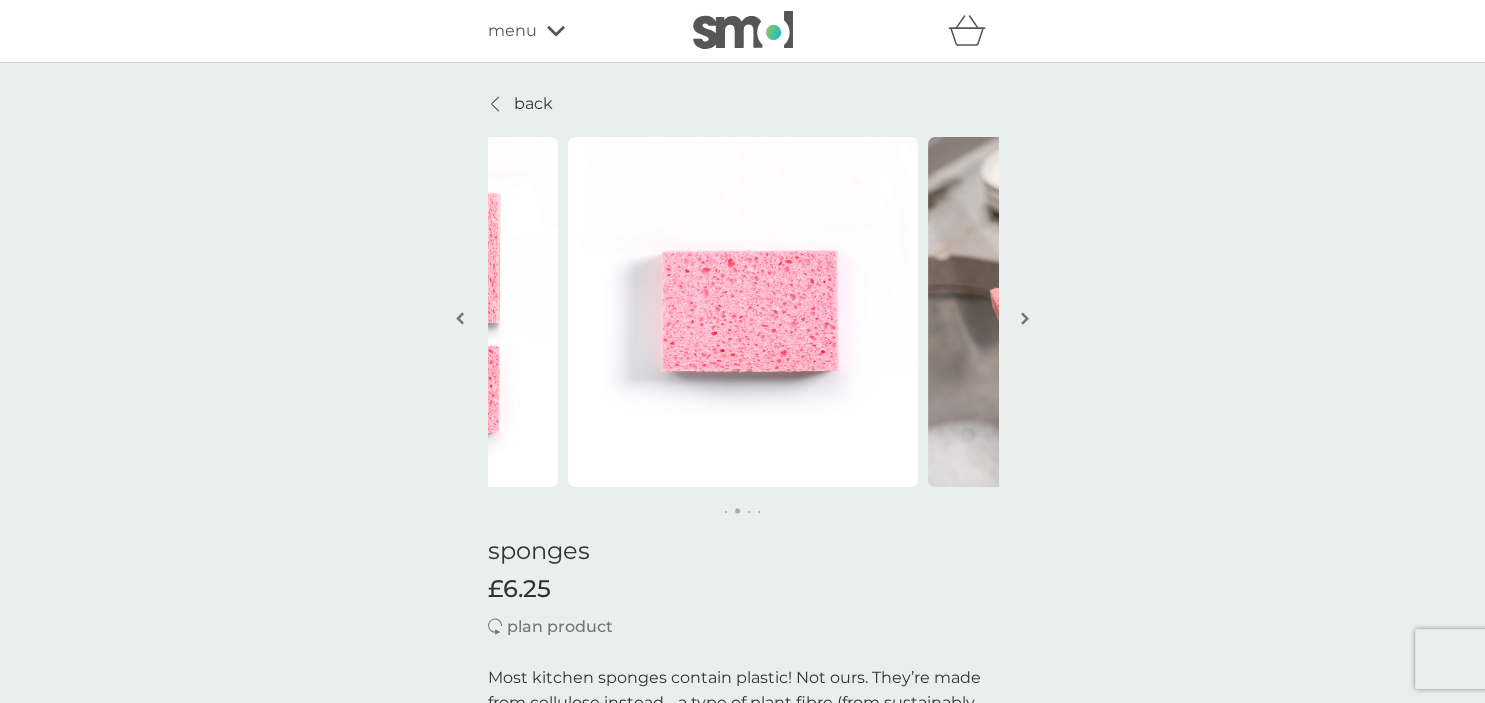 click at bounding box center [1025, 320] 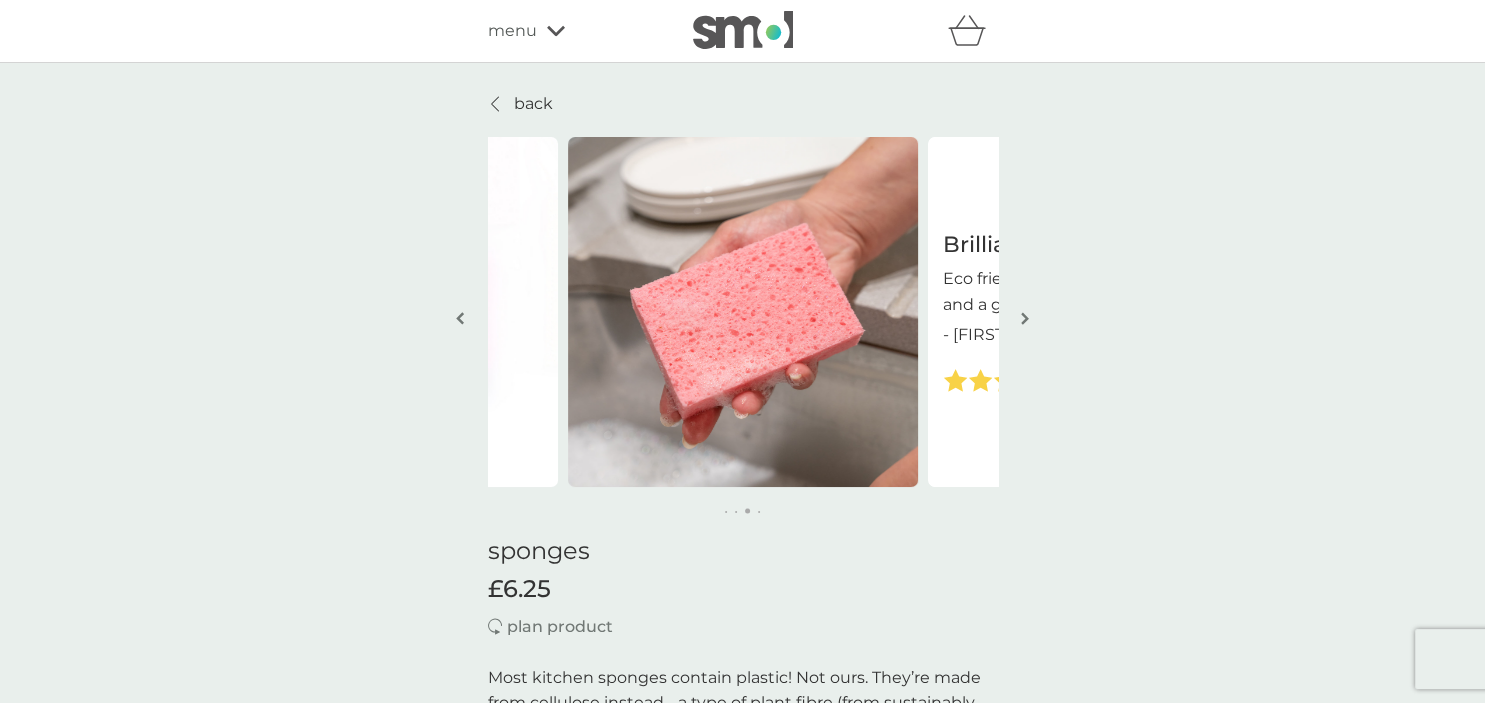 click at bounding box center (1025, 320) 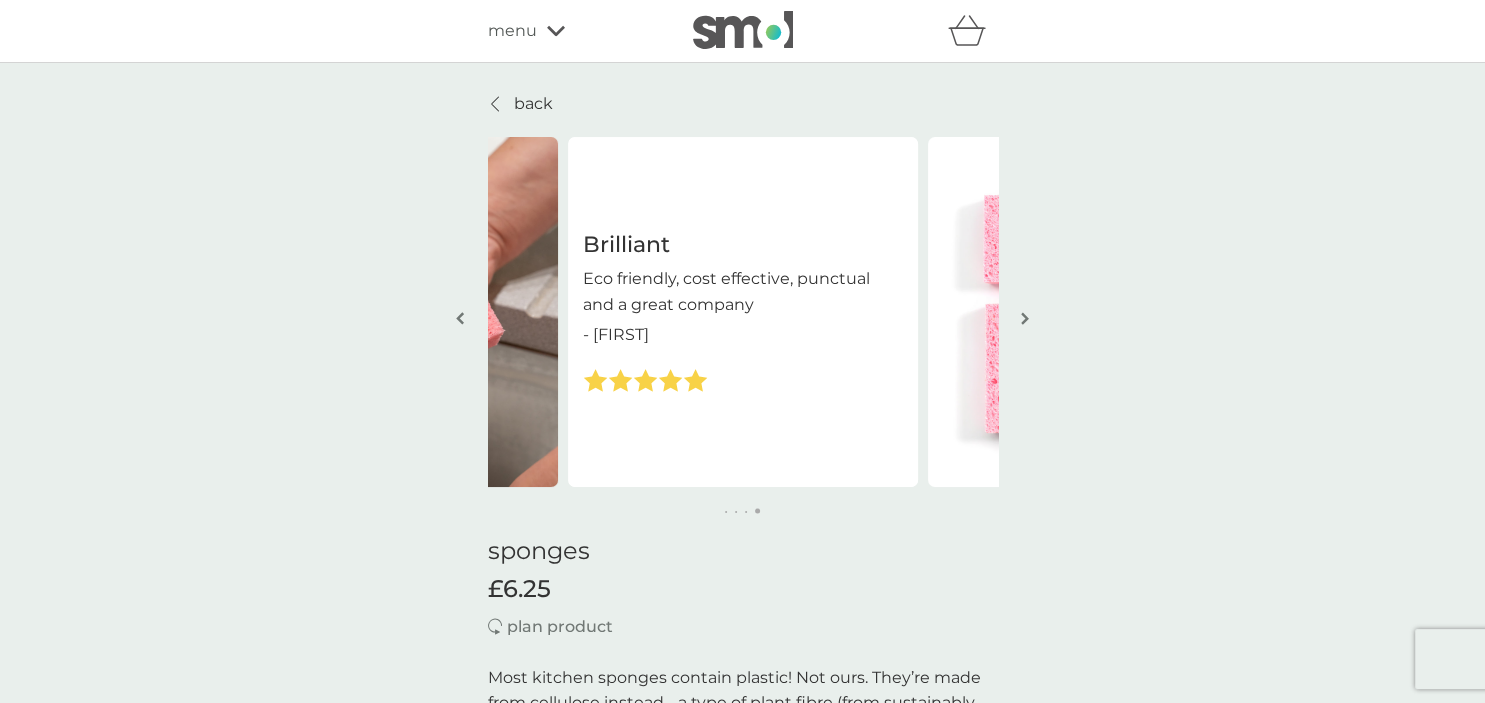 click at bounding box center [1025, 320] 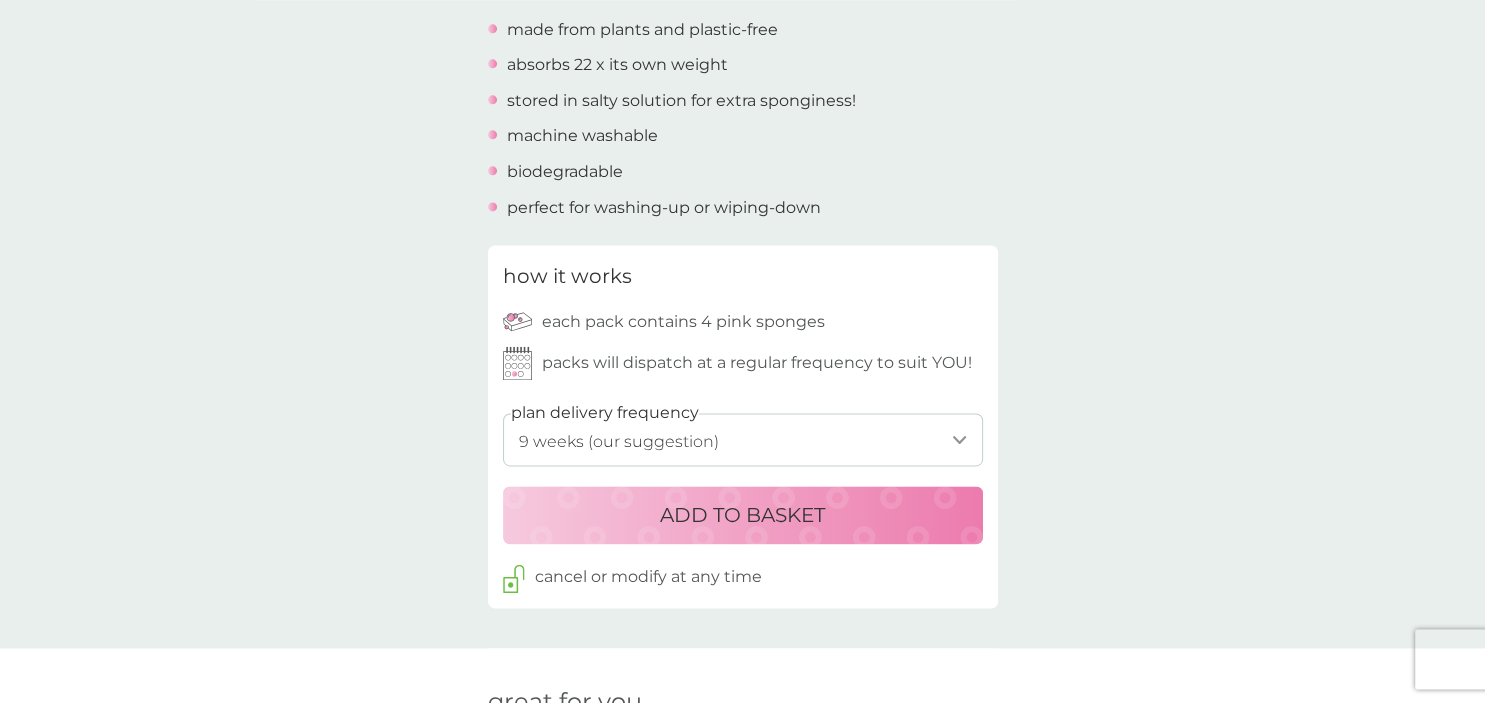 scroll, scrollTop: 878, scrollLeft: 0, axis: vertical 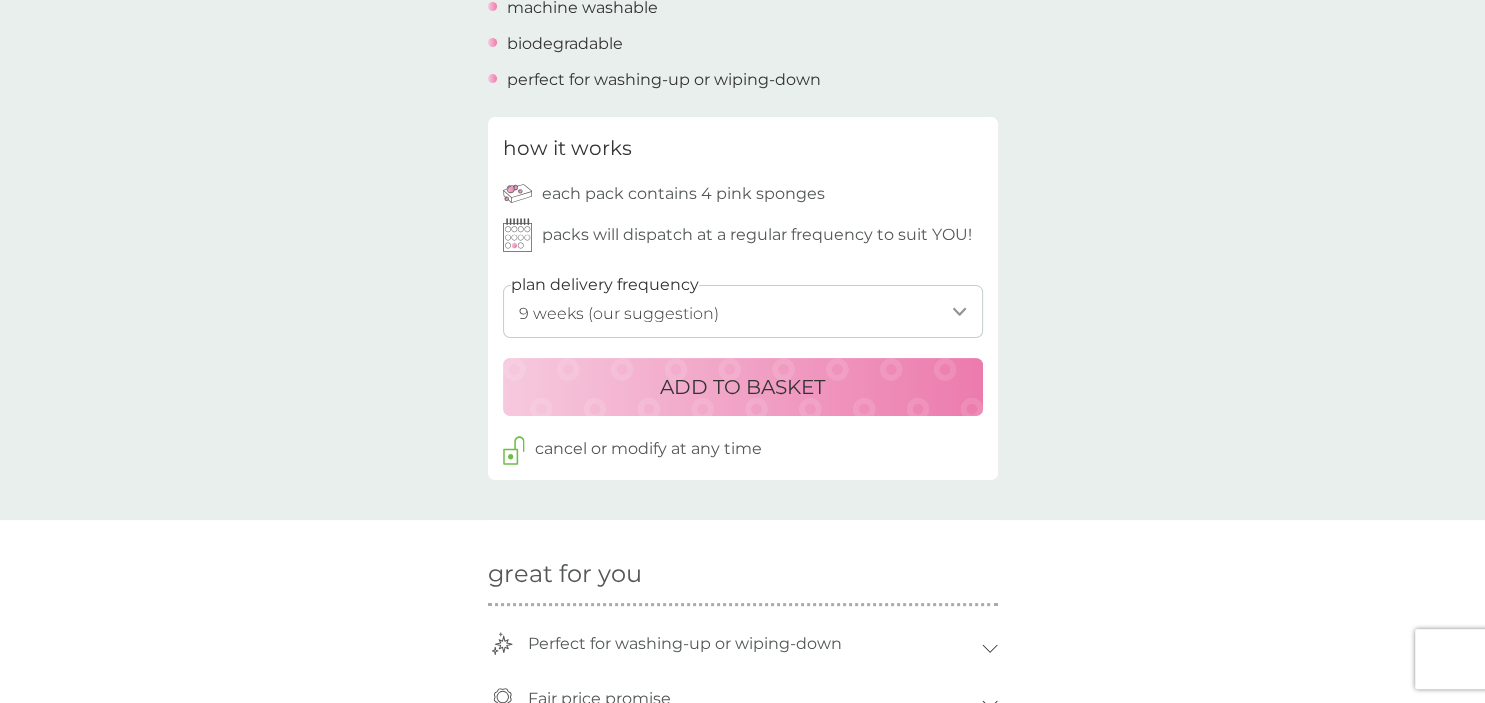 click on "1 week  2 weeks  3 weeks  4 weeks  5 weeks  6 weeks  7 weeks  8 weeks  9 weeks (our suggestion) 10 weeks  11 weeks  12 weeks  13 weeks  14 weeks  15 weeks  16 weeks  17 weeks  18 weeks  19 weeks  20 weeks  21 weeks  22 weeks  23 weeks  24 weeks  25 weeks  26 weeks  27 weeks  28 weeks  29 weeks  30 weeks" at bounding box center [743, 311] 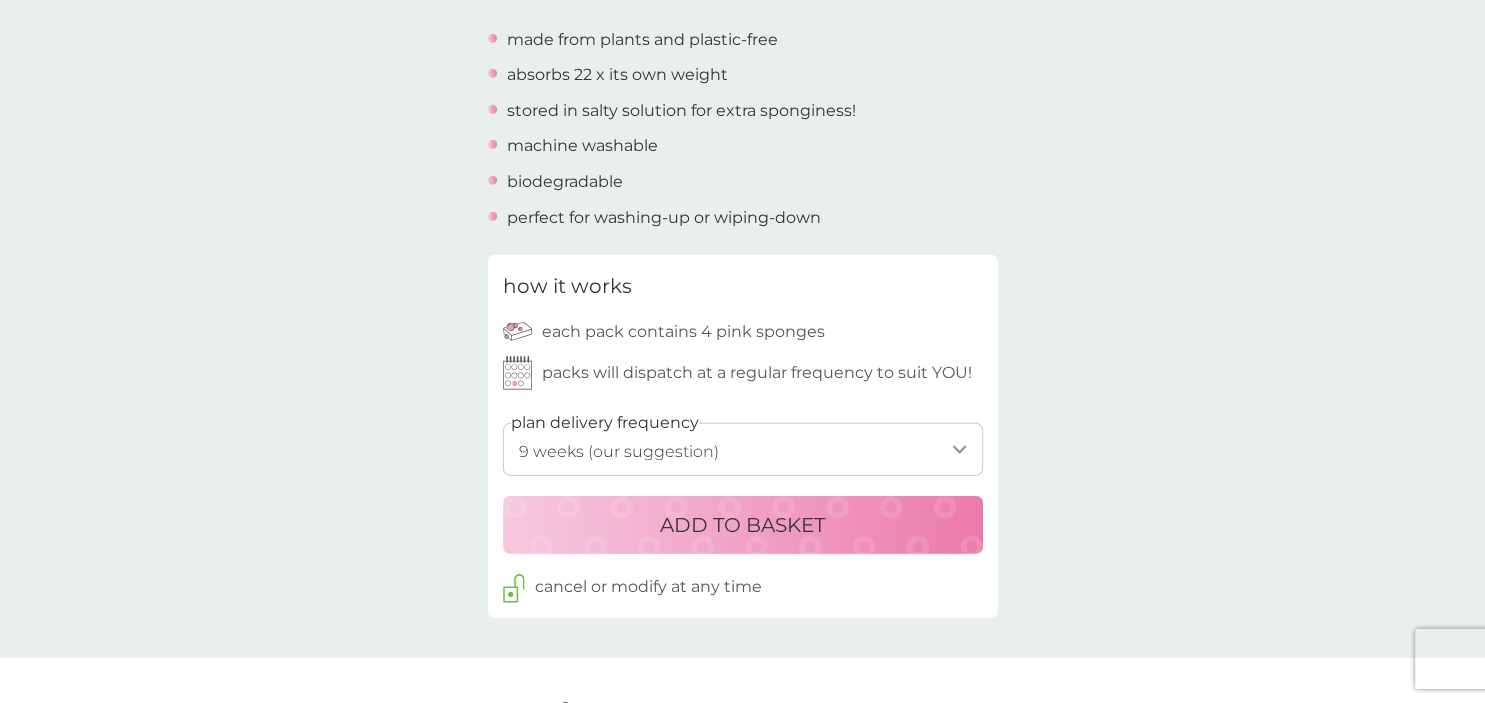 scroll, scrollTop: 743, scrollLeft: 0, axis: vertical 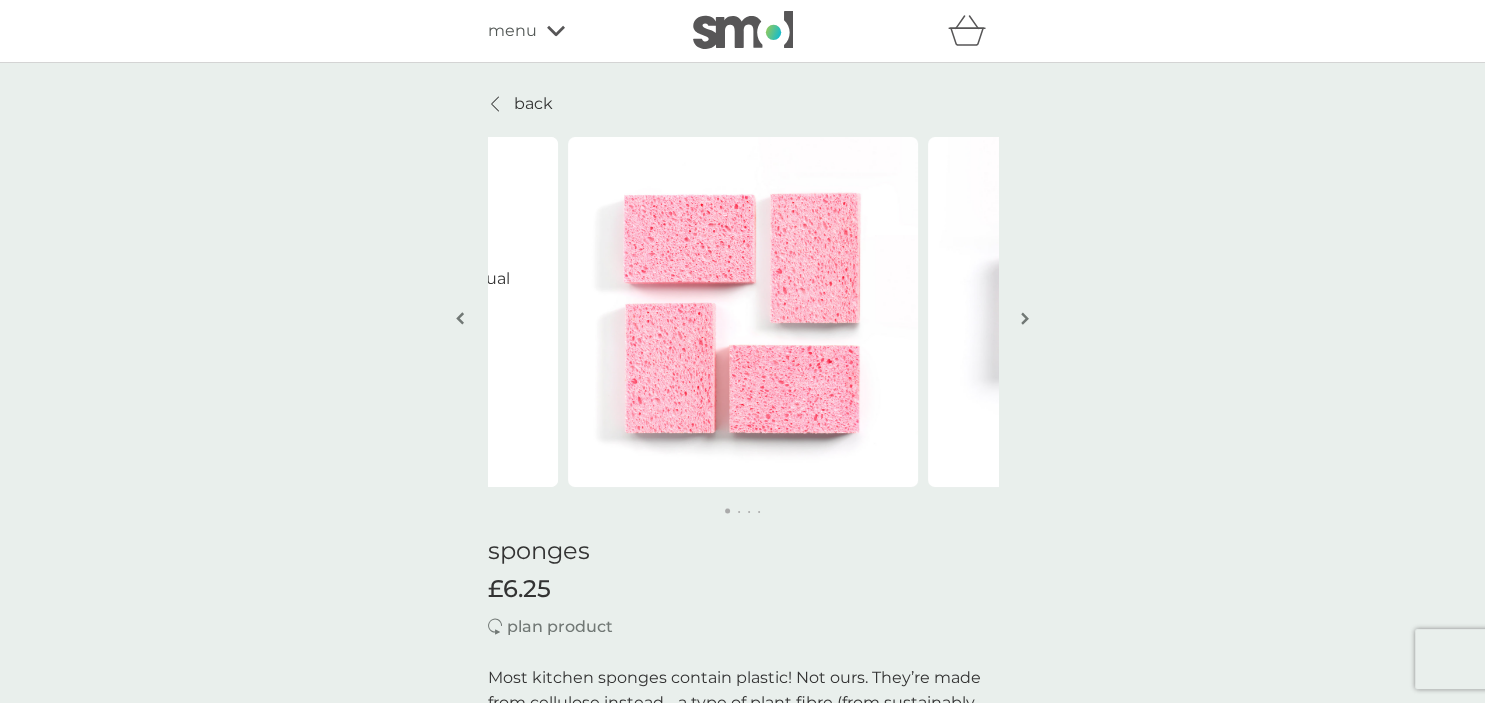 click on "back Brilliant Eco friendly, cost effective, punctual and a great company - [FIRST]
Brilliant Eco friendly, cost effective, punctual and a great company - [FIRST]
sponges £6.25 plan product Most kitchen sponges contain plastic! Not ours. They’re made from cellulose instead - a type of plant fibre (from sustainably managed forests) and they’ll biodegrade in less than 3 months! made from plants and plastic-free absorbs 22 x its own weight stored in salty solution for extra sponginess! machine washable biodegradable perfect for washing-up or wiping-down how it works each pack contains 4 pink sponges packs will dispatch at a regular frequency to suit YOU! plan delivery frequency 1 week 2 weeks 3 weeks 4 weeks 5 weeks 6 weeks 7 weeks 8 weeks 9 weeks (our suggestion) 10 weeks 11 weeks 12 weeks 13 weeks 14 weeks 15 weeks 16 weeks 17 weeks 18 weeks 19 weeks 20 weeks 21 weeks 22 weeks 23 weeks 24 weeks 25 weeks 26 weeks 27 weeks 28 weeks 29 weeks 30 weeks ADD TO BASKET great for you ." at bounding box center [742, 1244] 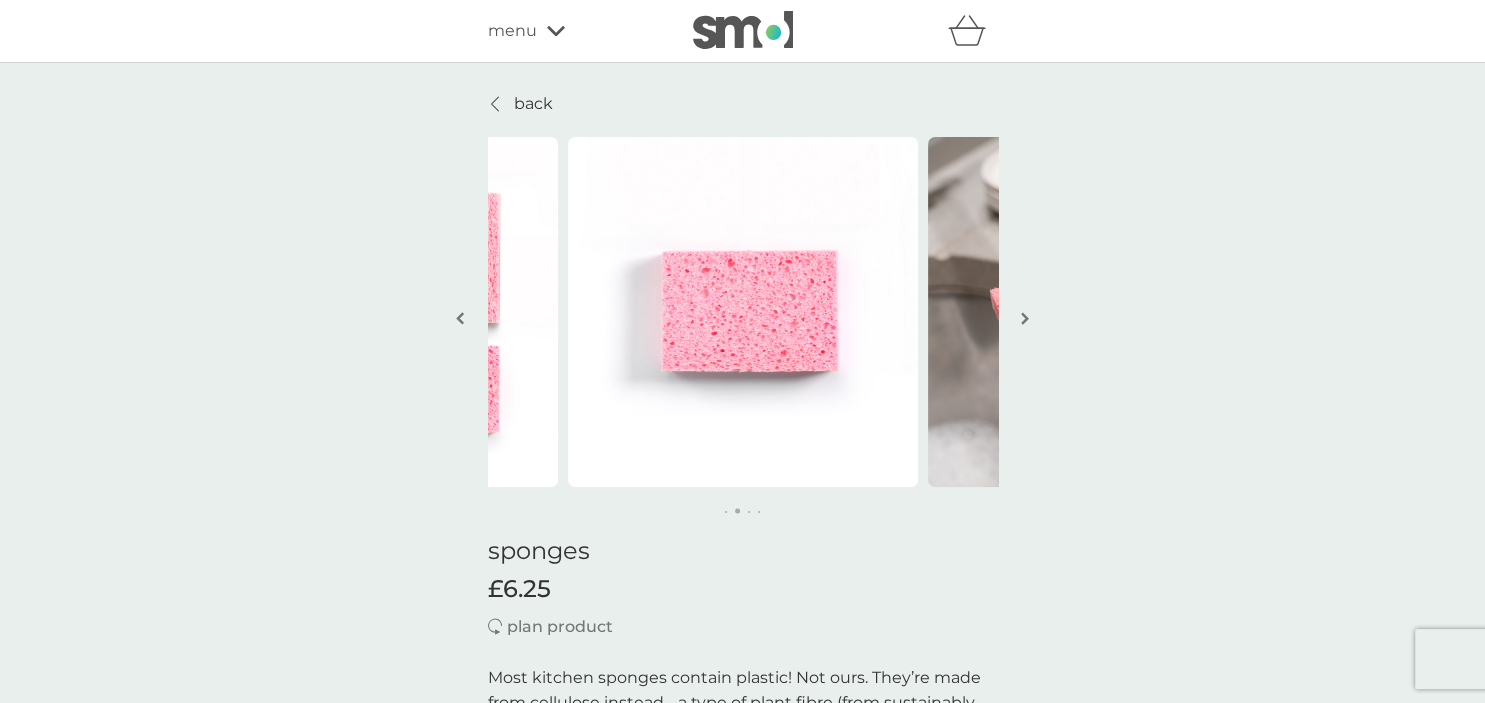 click at bounding box center (1025, 320) 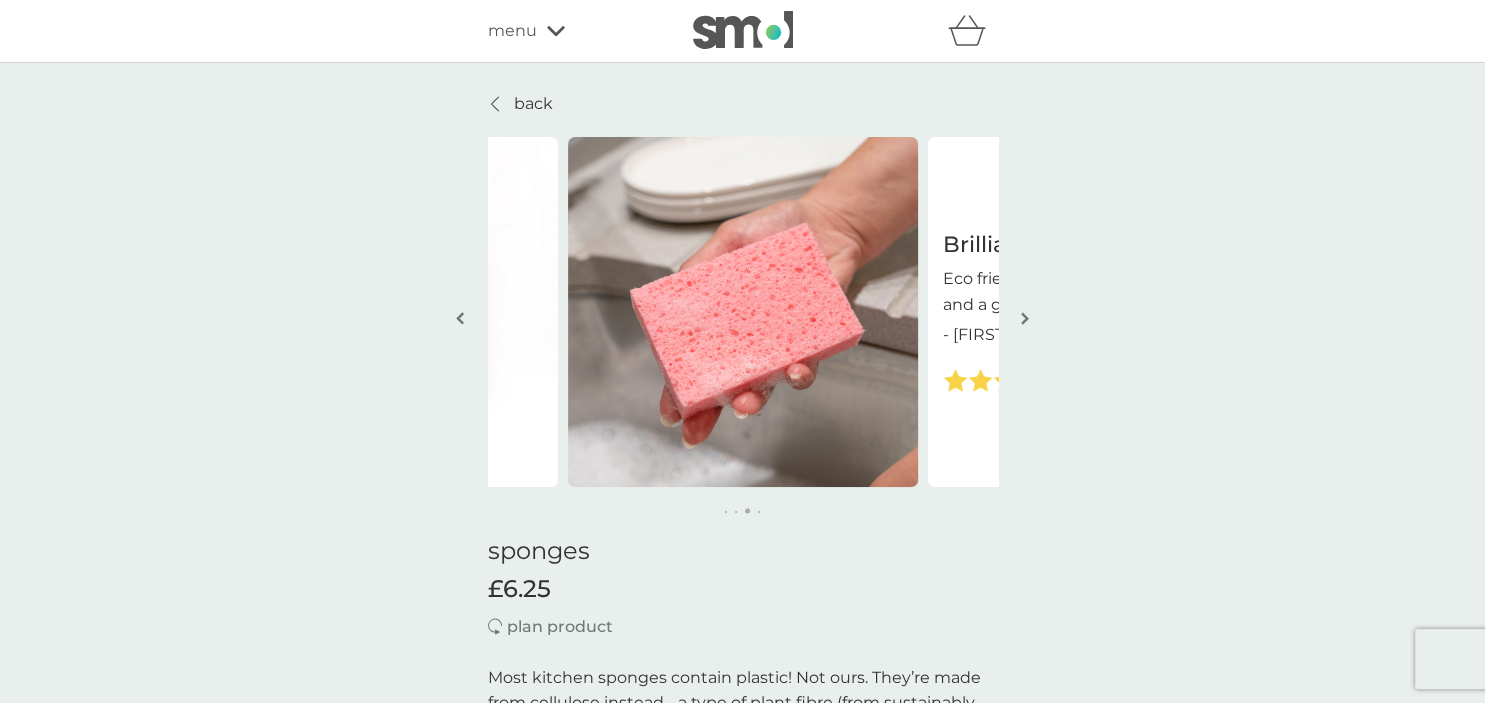 click at bounding box center [1025, 320] 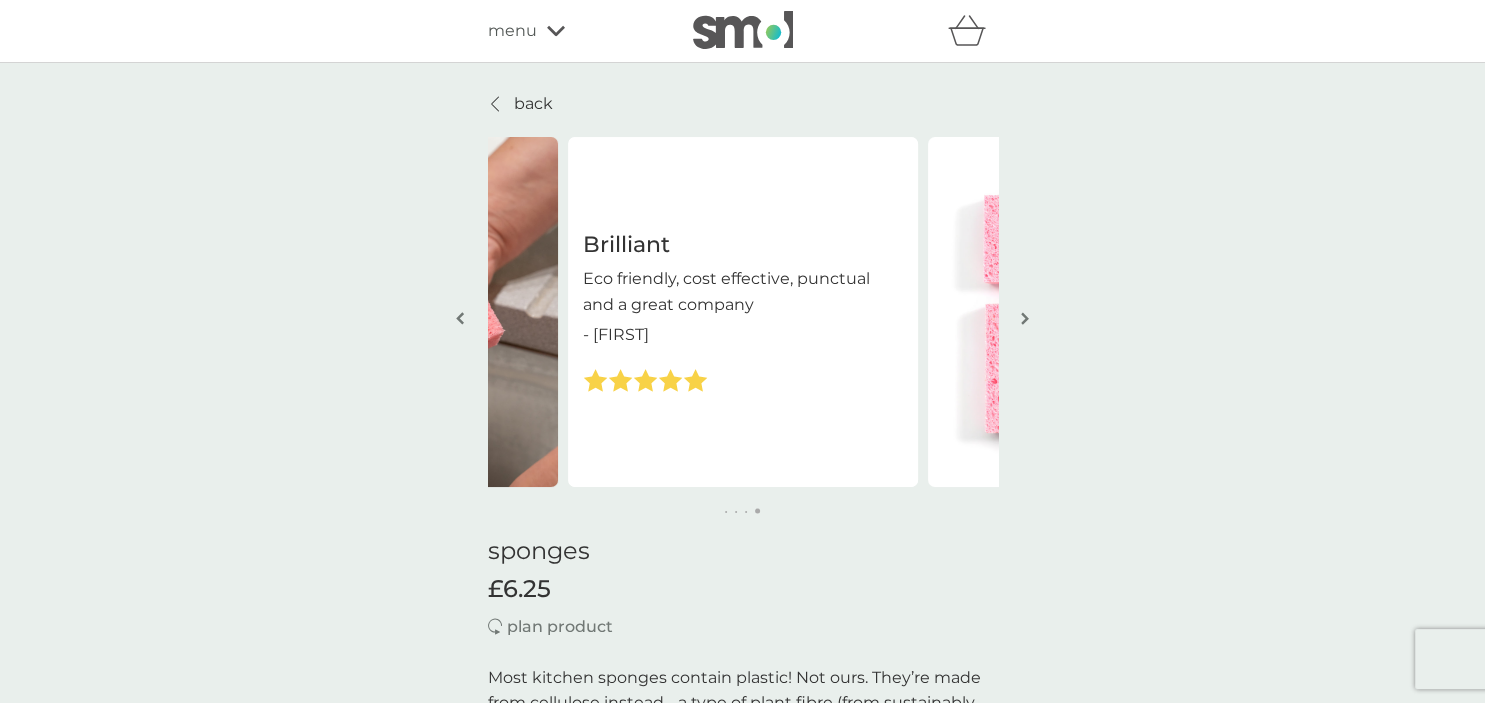 click at bounding box center (1025, 320) 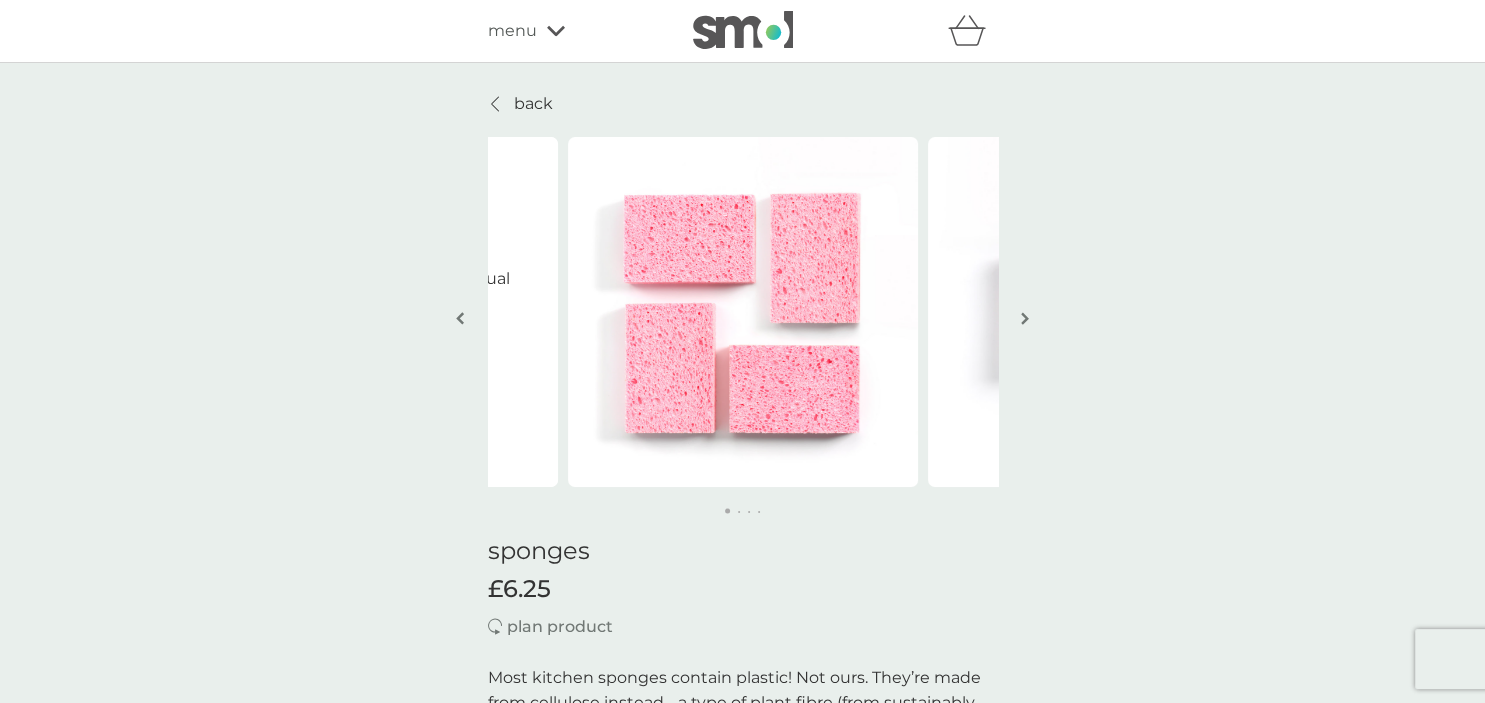 click at bounding box center (1025, 320) 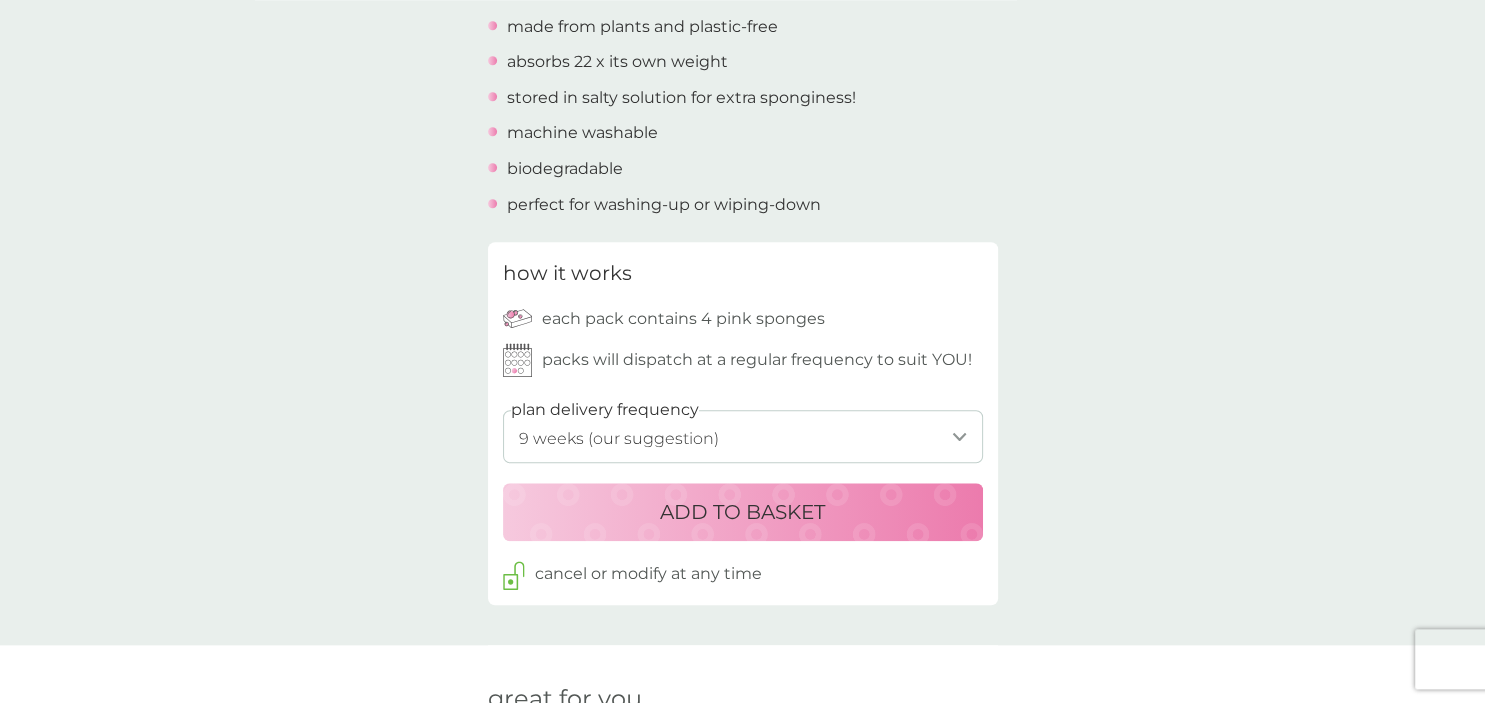 scroll, scrollTop: 756, scrollLeft: 0, axis: vertical 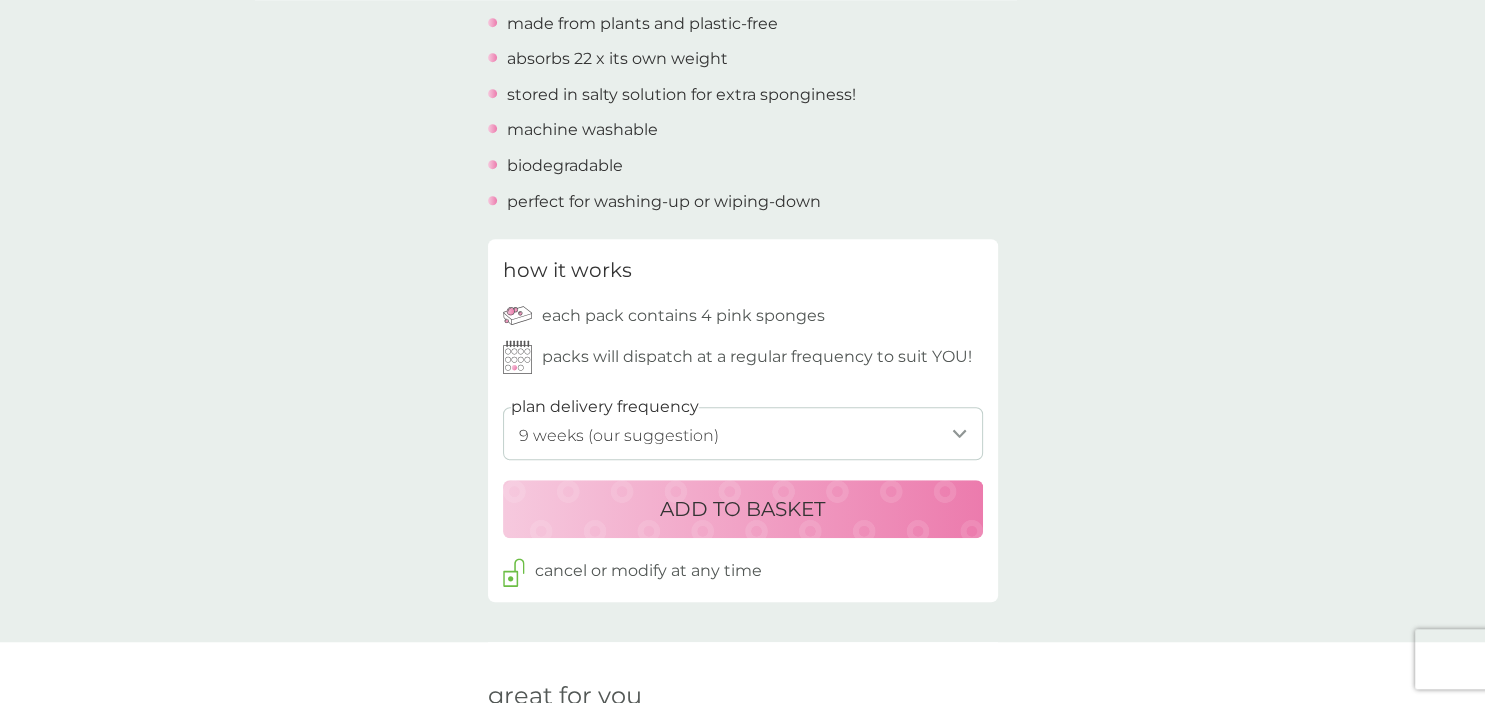 click on "1 week  2 weeks  3 weeks  4 weeks  5 weeks  6 weeks  7 weeks  8 weeks  9 weeks (our suggestion) 10 weeks  11 weeks  12 weeks  13 weeks  14 weeks  15 weeks  16 weeks  17 weeks  18 weeks  19 weeks  20 weeks  21 weeks  22 weeks  23 weeks  24 weeks  25 weeks  26 weeks  27 weeks  28 weeks  29 weeks  30 weeks" at bounding box center [743, 433] 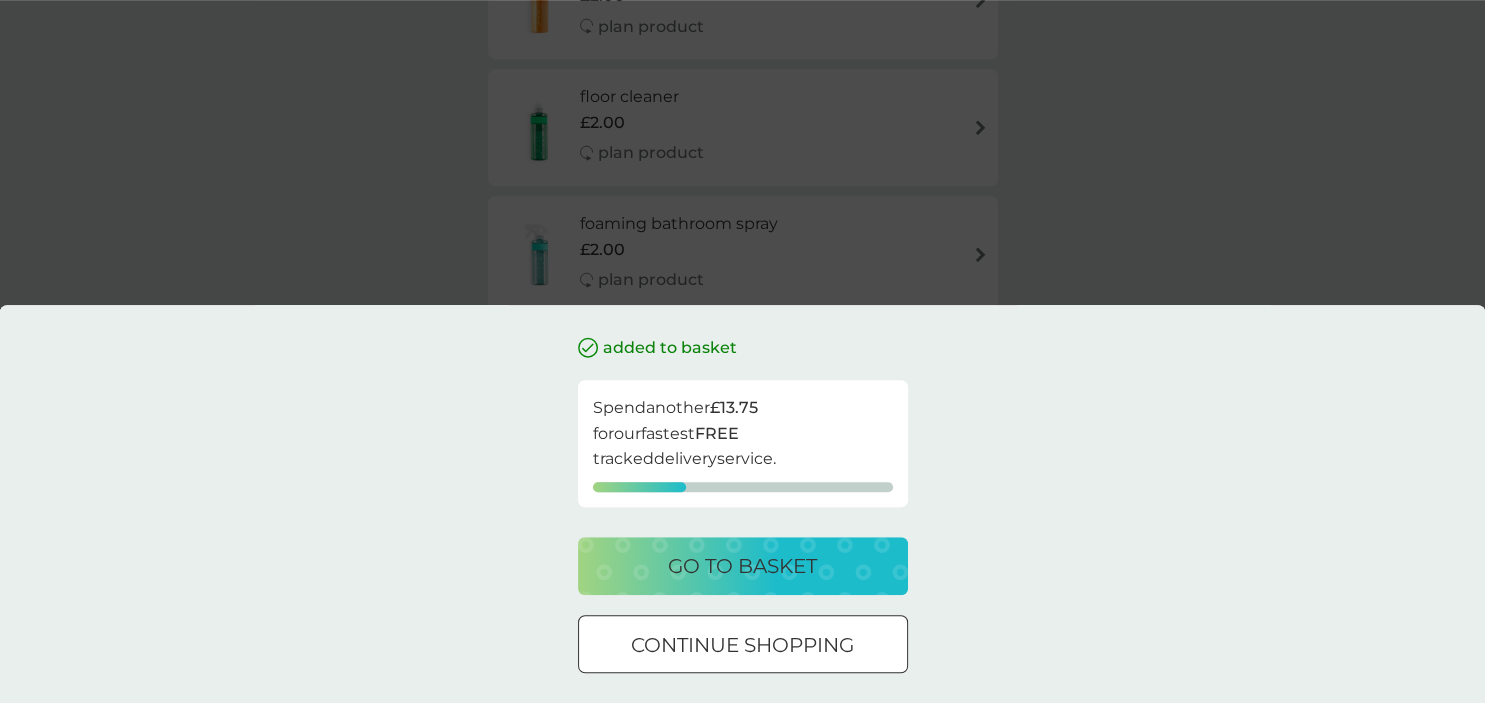 scroll, scrollTop: 0, scrollLeft: 0, axis: both 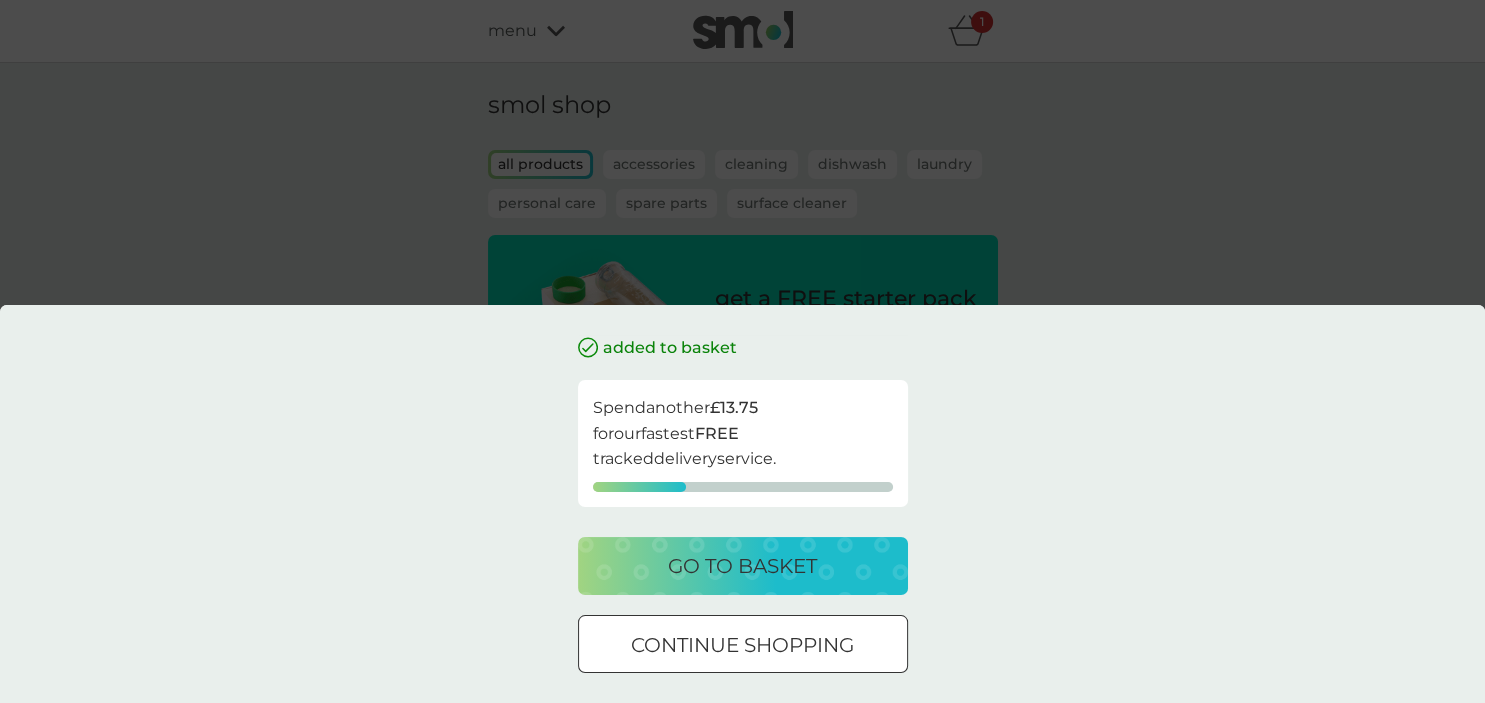 click on "added to basket Spend  another  £13.75   for  our  fastest  FREE   tracked  delivery  service.  go to basket continue shopping" at bounding box center [742, 351] 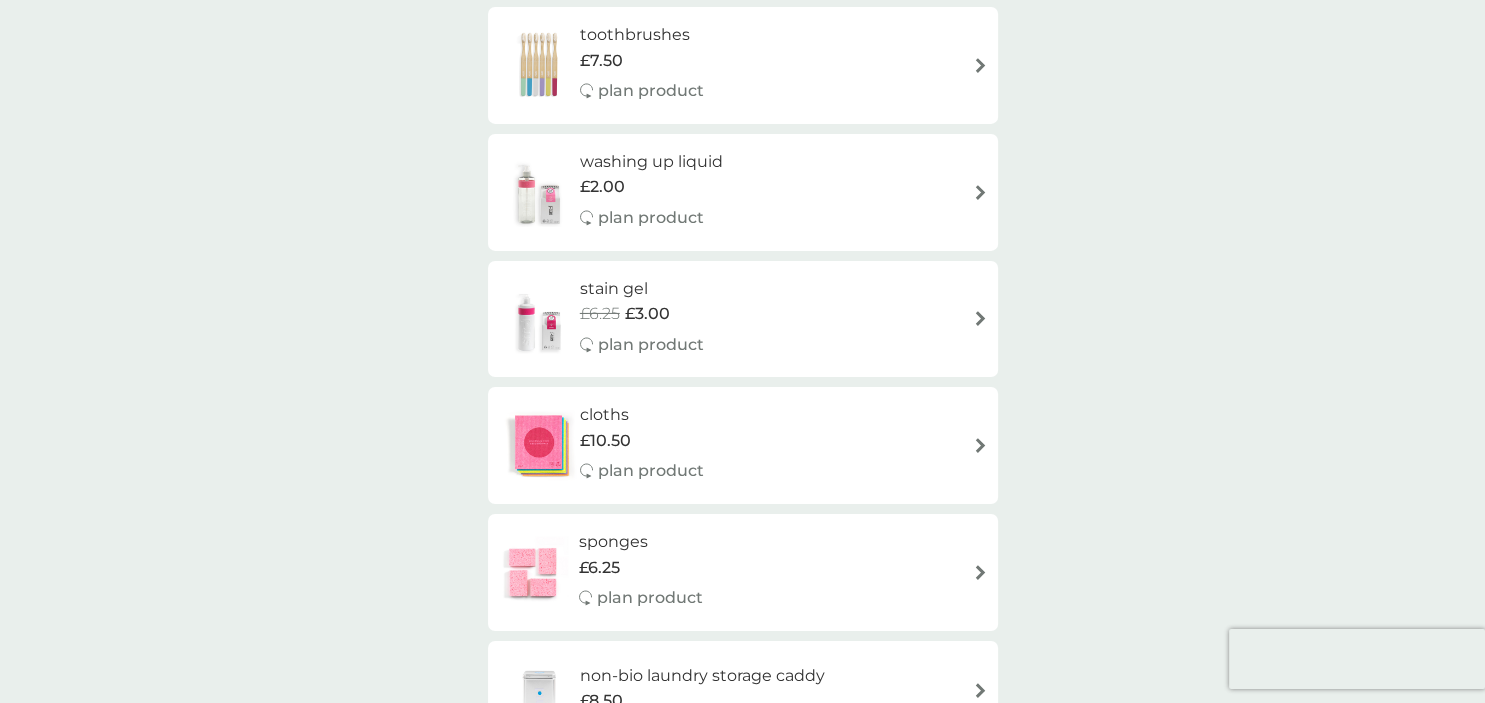 scroll, scrollTop: 2133, scrollLeft: 0, axis: vertical 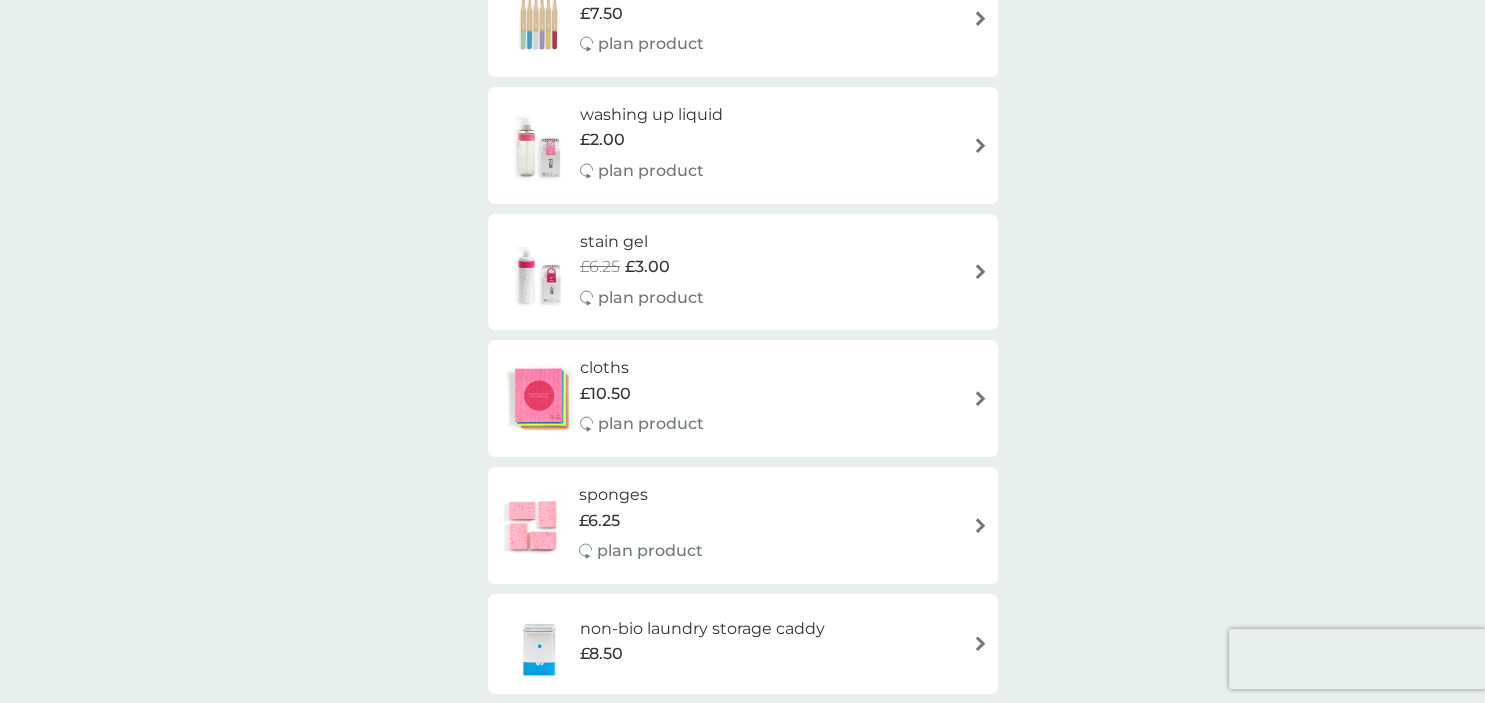 click on "cloths £10.50 plan product" at bounding box center [652, 398] 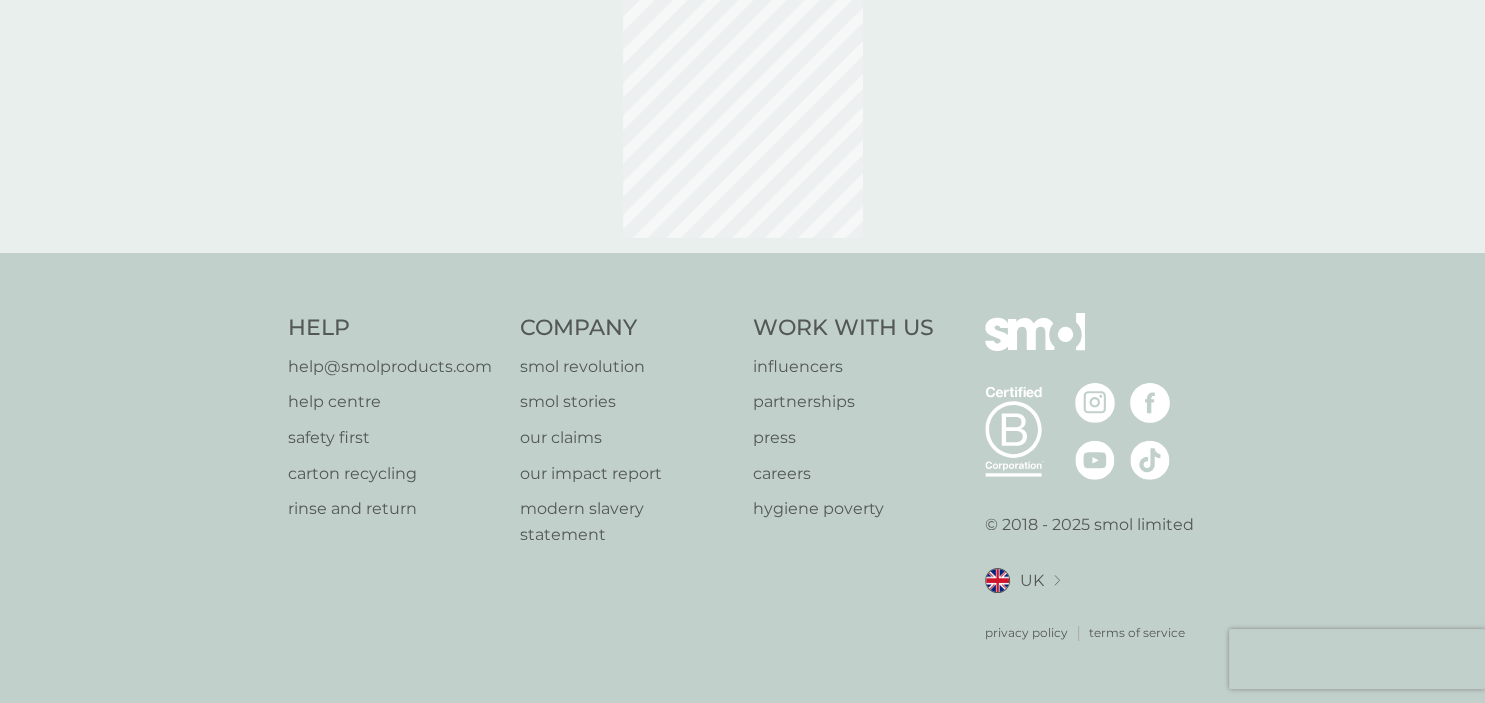 scroll, scrollTop: 0, scrollLeft: 0, axis: both 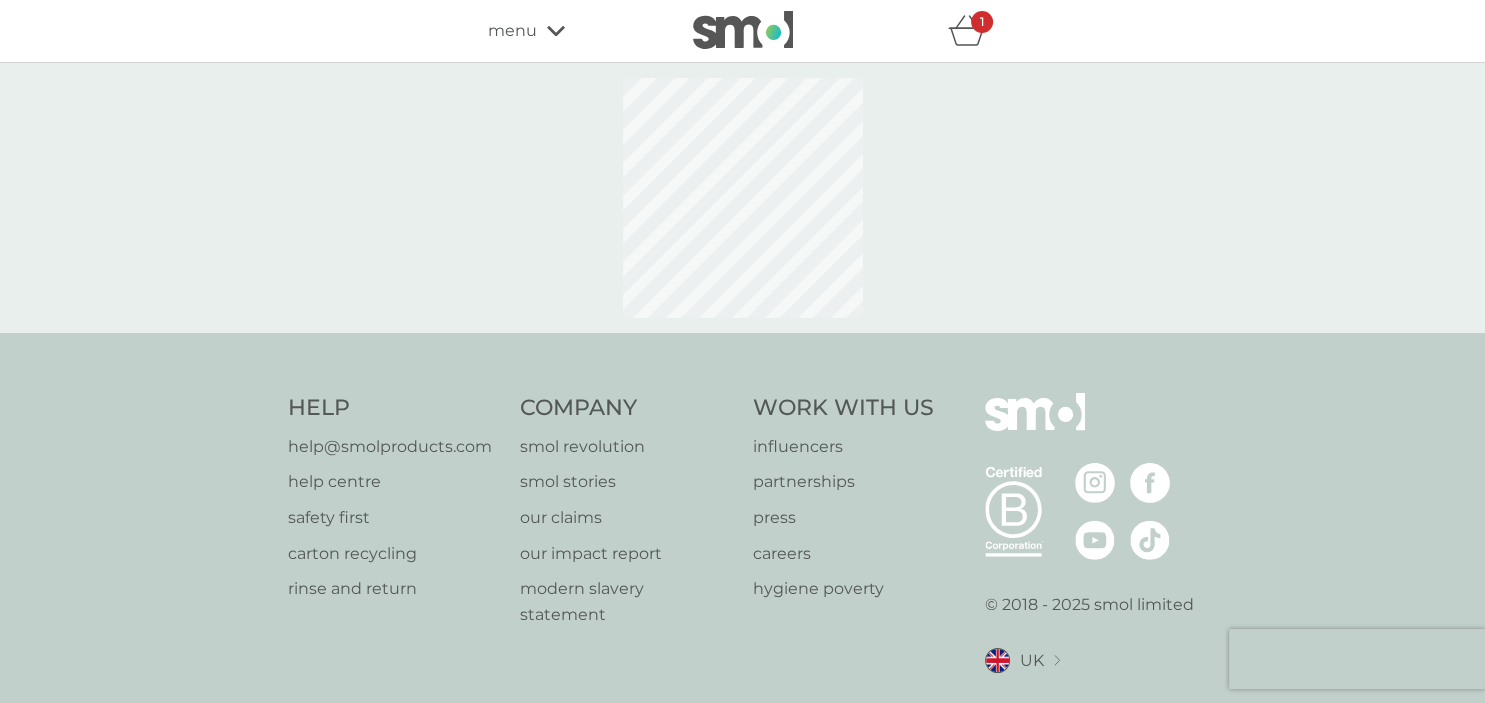 select on "91" 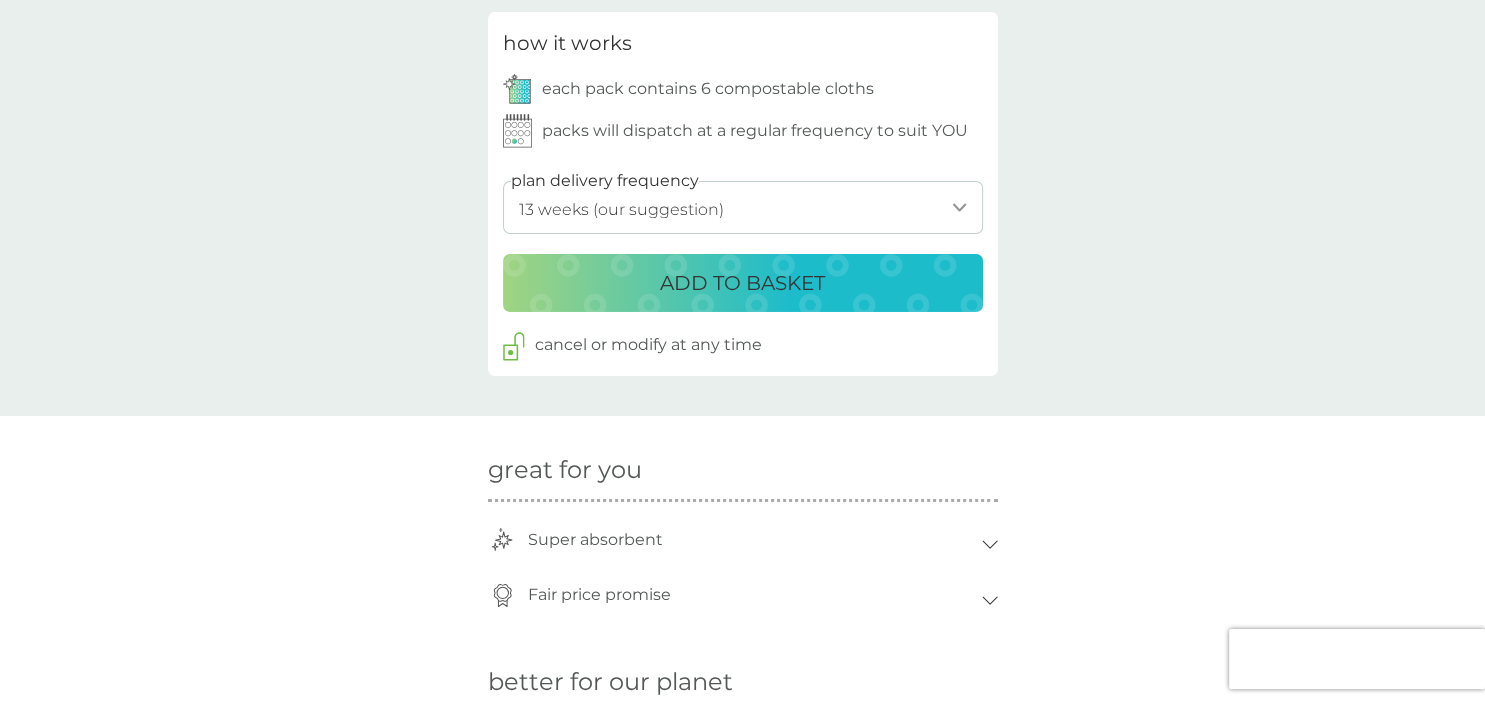 scroll, scrollTop: 943, scrollLeft: 0, axis: vertical 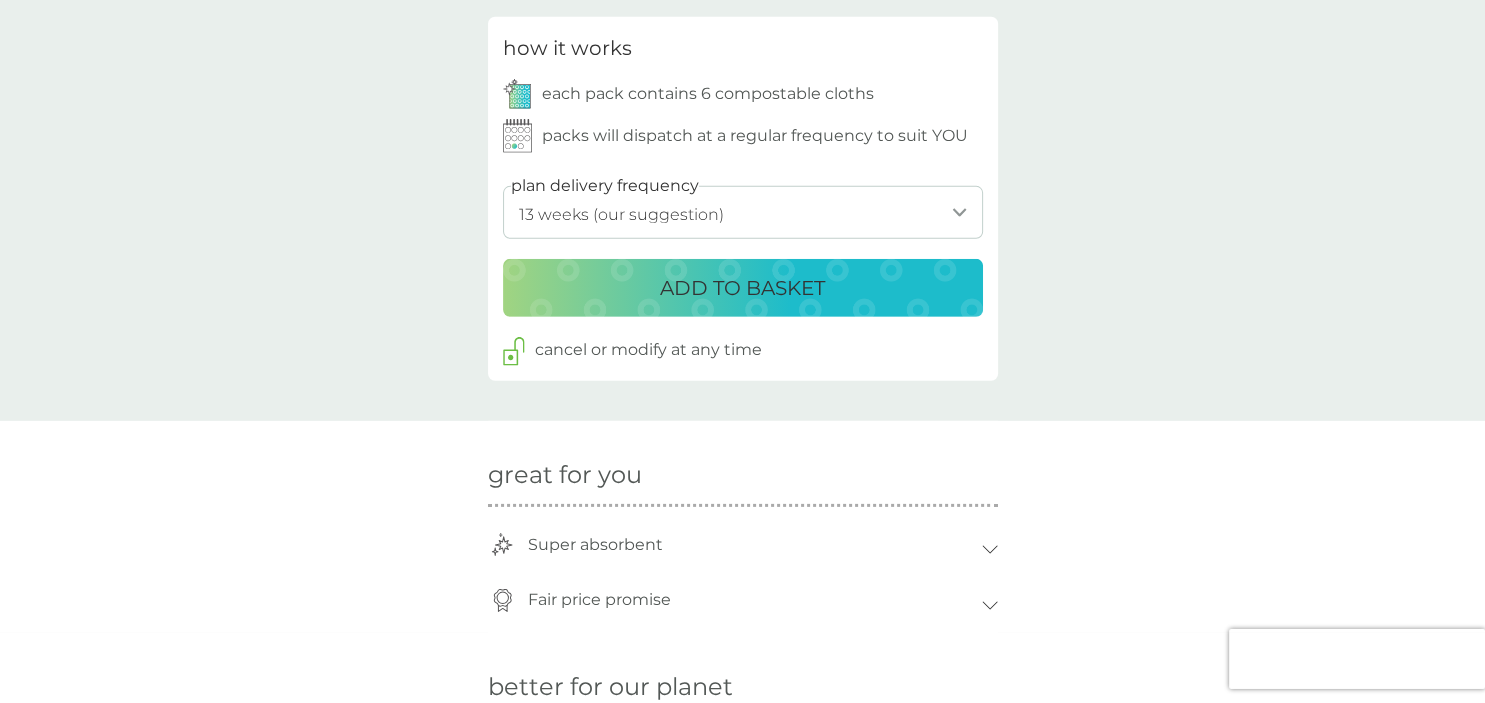click on "1 week  2 weeks  3 weeks  4 weeks  5 weeks  6 weeks  7 weeks  8 weeks  9 weeks  10 weeks  11 weeks  12 weeks  13 weeks (our suggestion) 14 weeks  15 weeks  16 weeks  17 weeks  18 weeks  19 weeks  20 weeks  21 weeks  22 weeks  23 weeks  24 weeks  25 weeks  26 weeks  27 weeks  28 weeks  29 weeks  30 weeks" at bounding box center (743, 212) 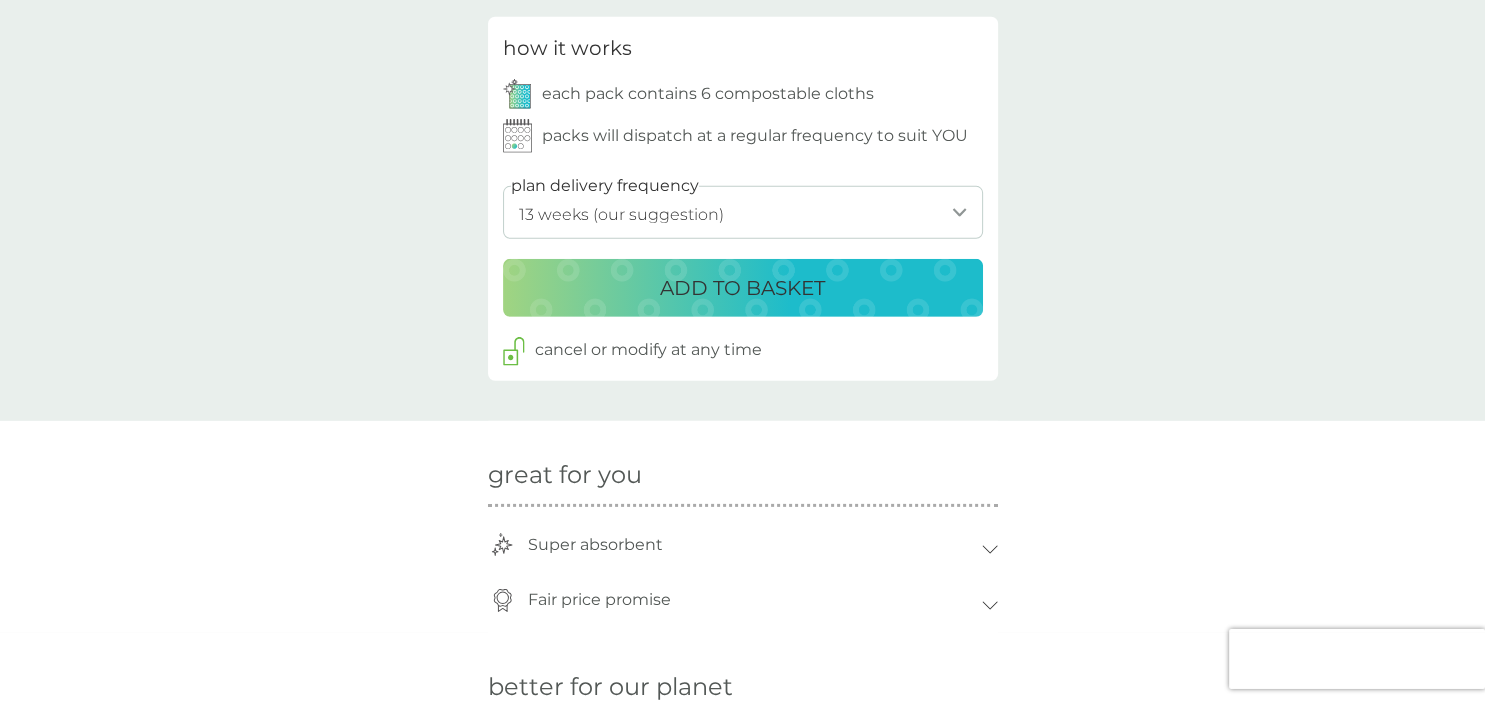 click on "back Great products Good cleaning products plus eco-friendly - [FIRST]
Great products Good cleaning products plus eco-friendly - [FIRST]
Great products Good cleaning products plus eco-friendly - [FIRST]
cloths £10.50 plan product Super absorbent and incredibly long-lasting, our quick drying cloths made from plants help wipe out plastic from your kitchen. compostable made from plants 100% plastic-free super absorbent & long-lasting washable in your dishwasher or washing machine how it works each pack contains 6 compostable cloths packs will dispatch at a regular frequency to suit YOU plan delivery frequency 1 week 2 weeks 3 weeks 4 weeks 5 weeks 6 weeks 7 weeks 8 weeks 9 weeks 10 weeks 11 weeks 12 weeks 13 weeks (our suggestion) 14 weeks 15 weeks 16 weeks 17 weeks 18 weeks 19 weeks 20 weeks 21 weeks 22 weeks 23 weeks 24 weeks 25 weeks 26 weeks 27 weeks 28 weeks 29 weeks 30 weeks ADD TO BASKET cancel or modify at any time great for you Super absorbent Fair price promise 100% plastic-free" at bounding box center (742, 294) 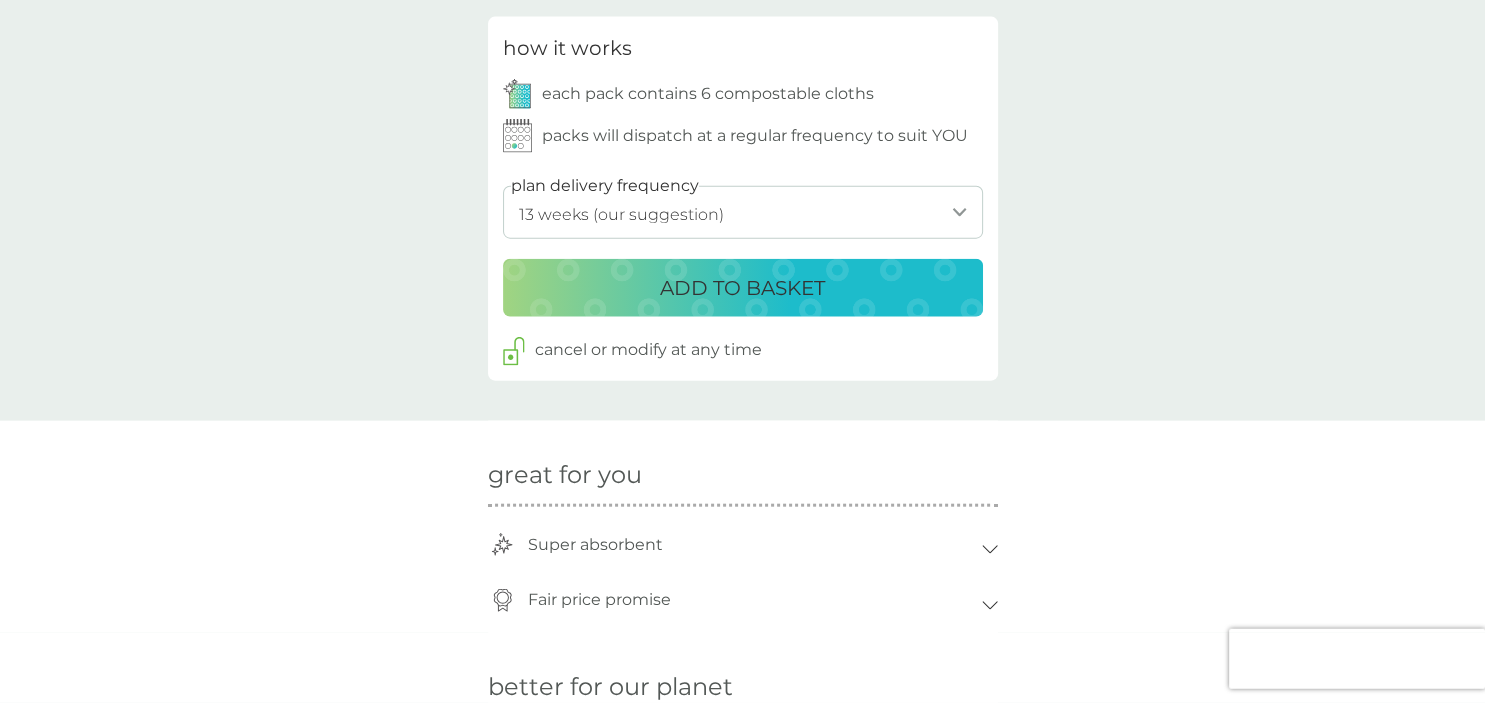 scroll, scrollTop: 0, scrollLeft: 0, axis: both 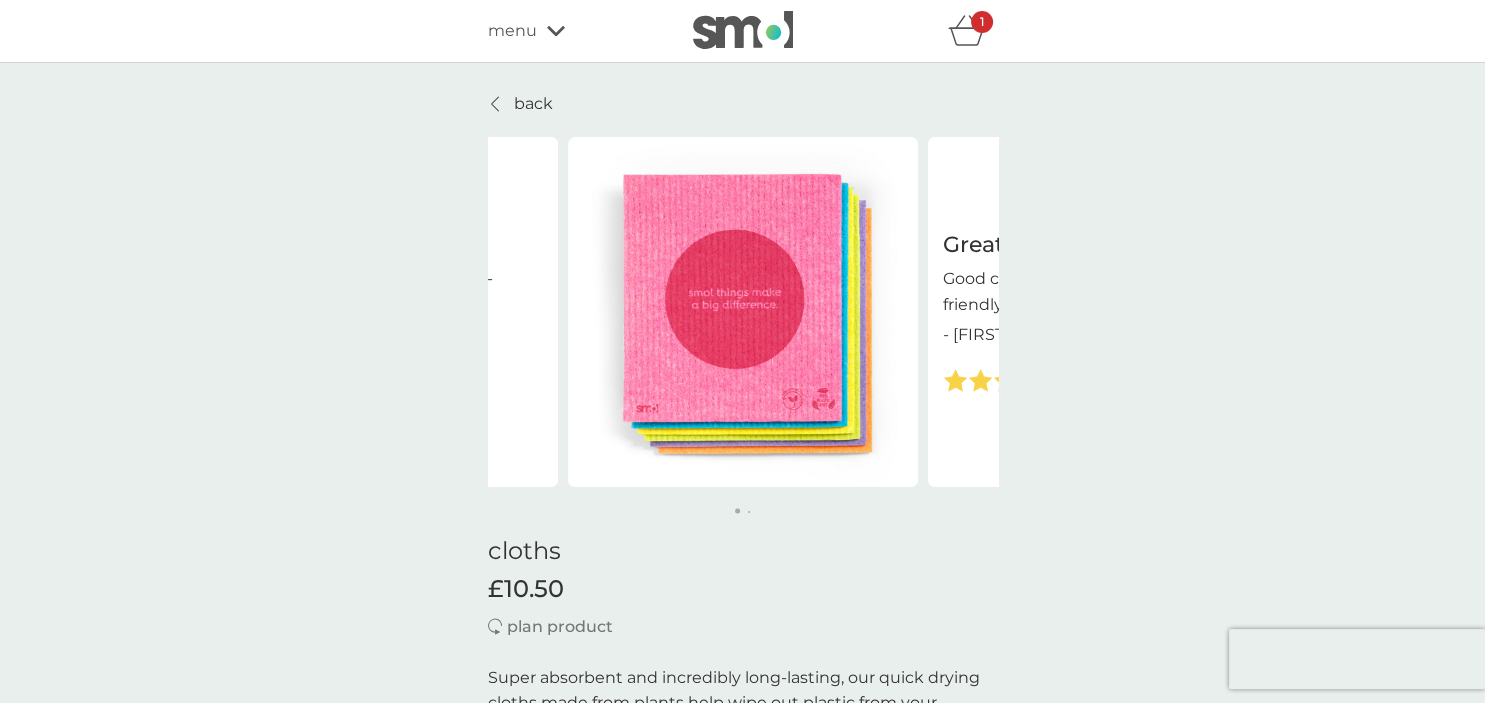 click on "1" at bounding box center [982, 22] 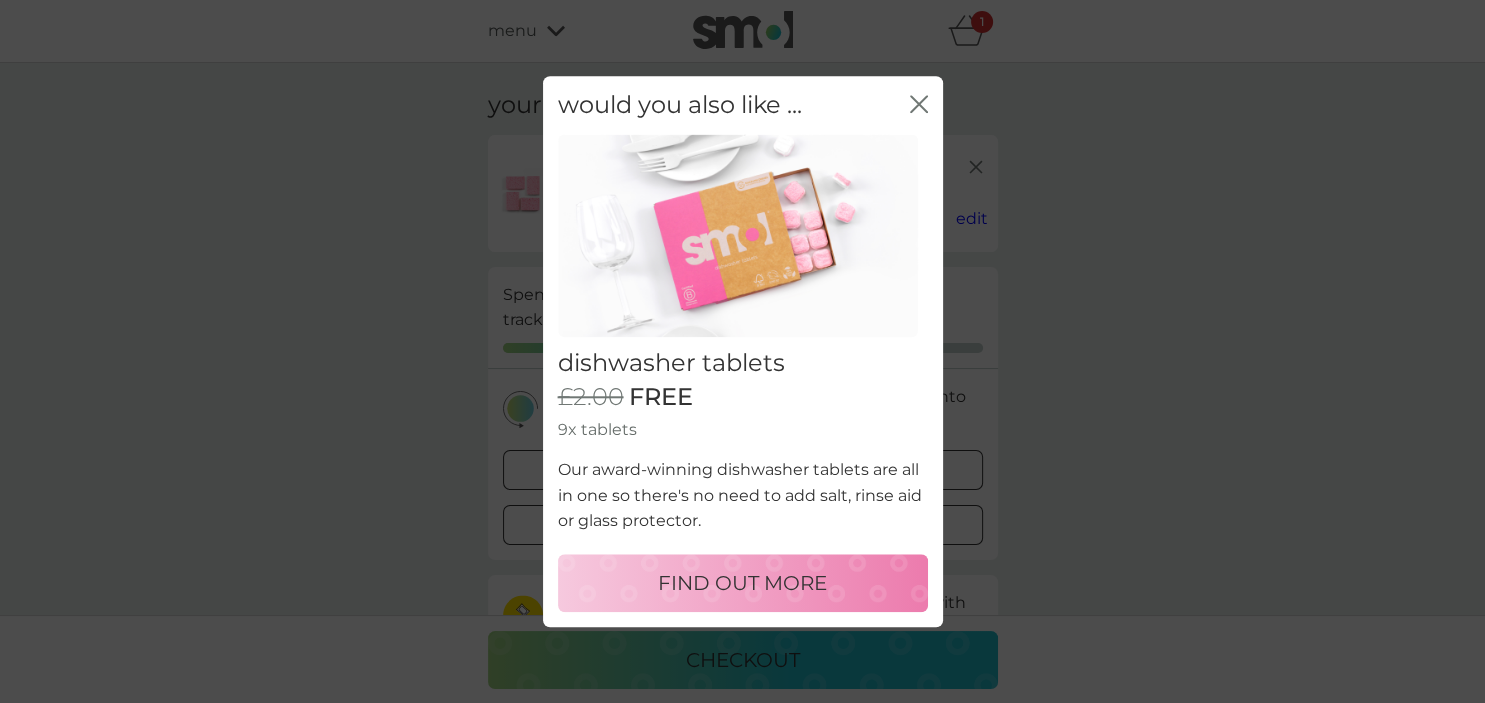 click on "close" 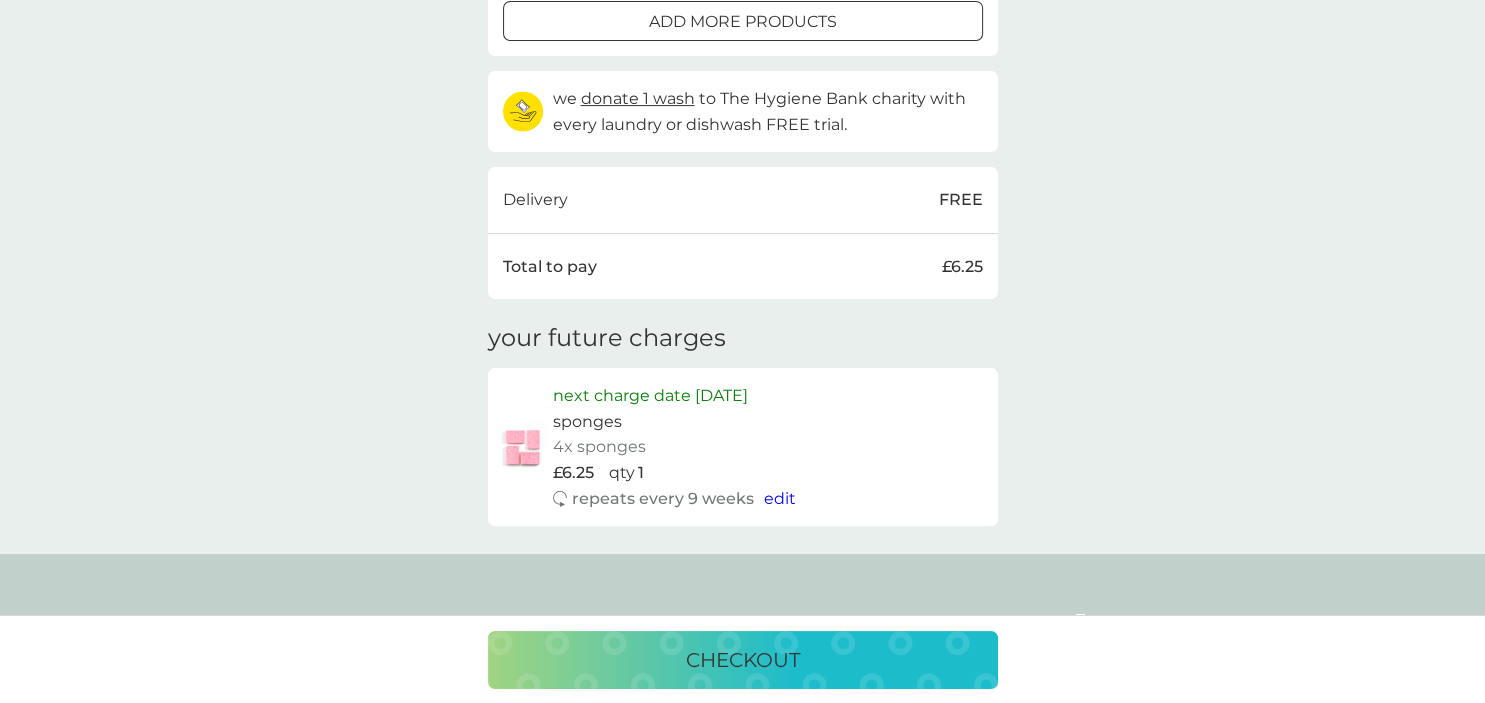 scroll, scrollTop: 0, scrollLeft: 0, axis: both 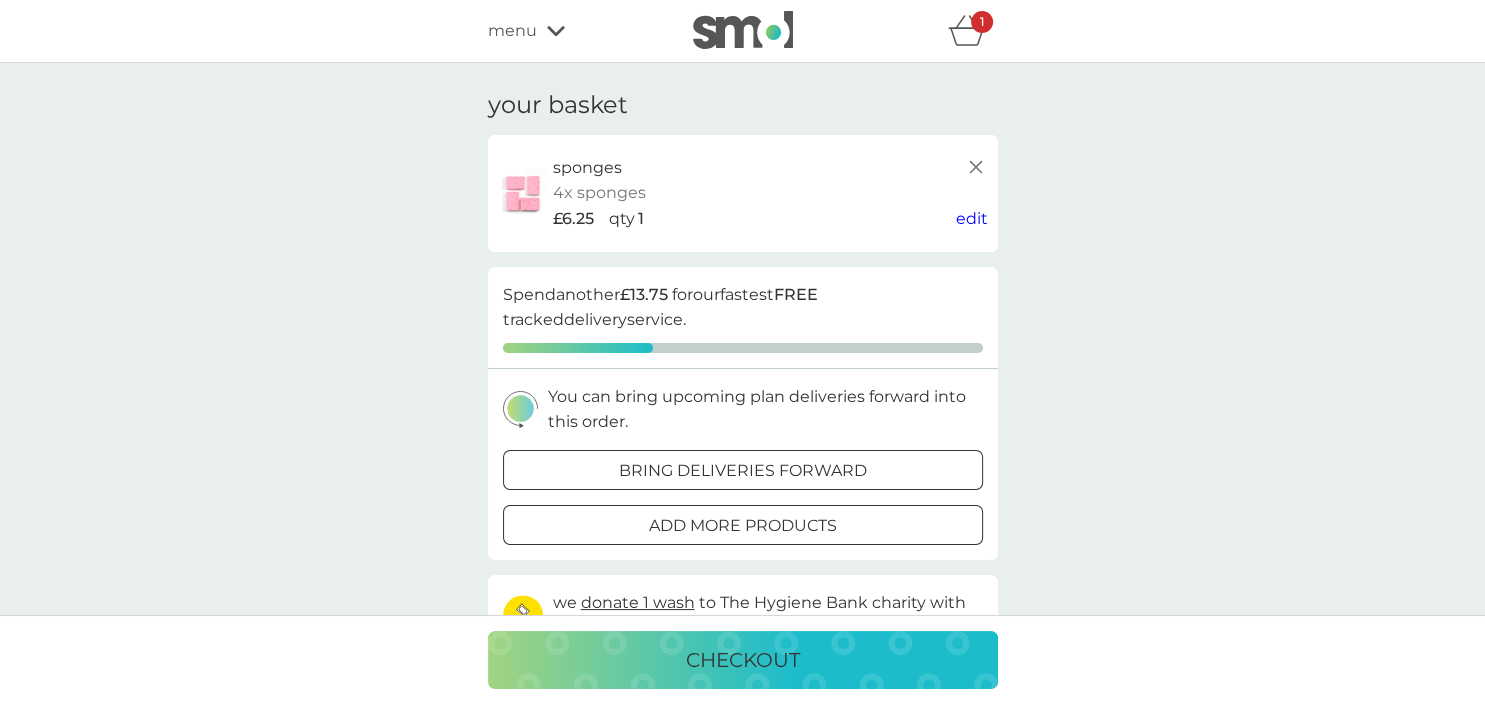 click on "checkout" at bounding box center (743, 660) 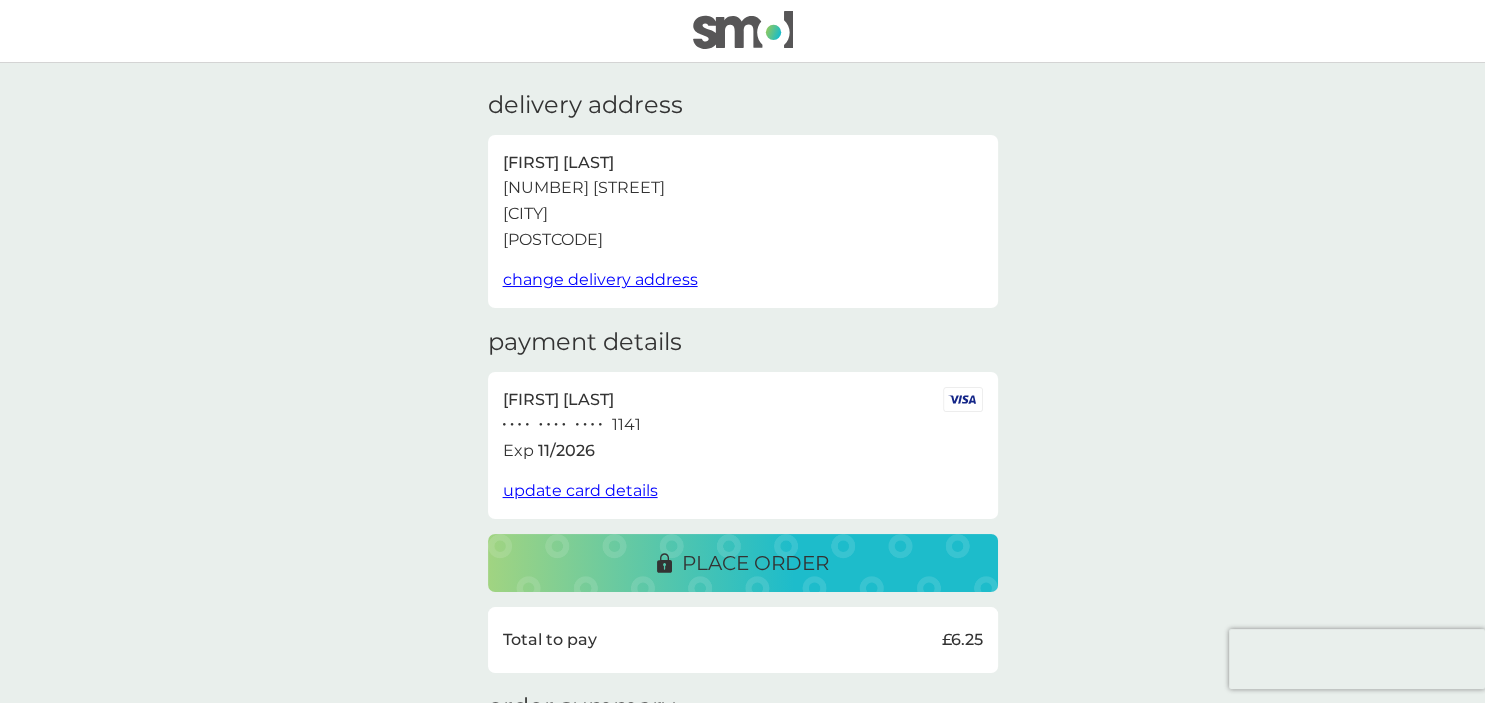click on "place order" at bounding box center (743, 563) 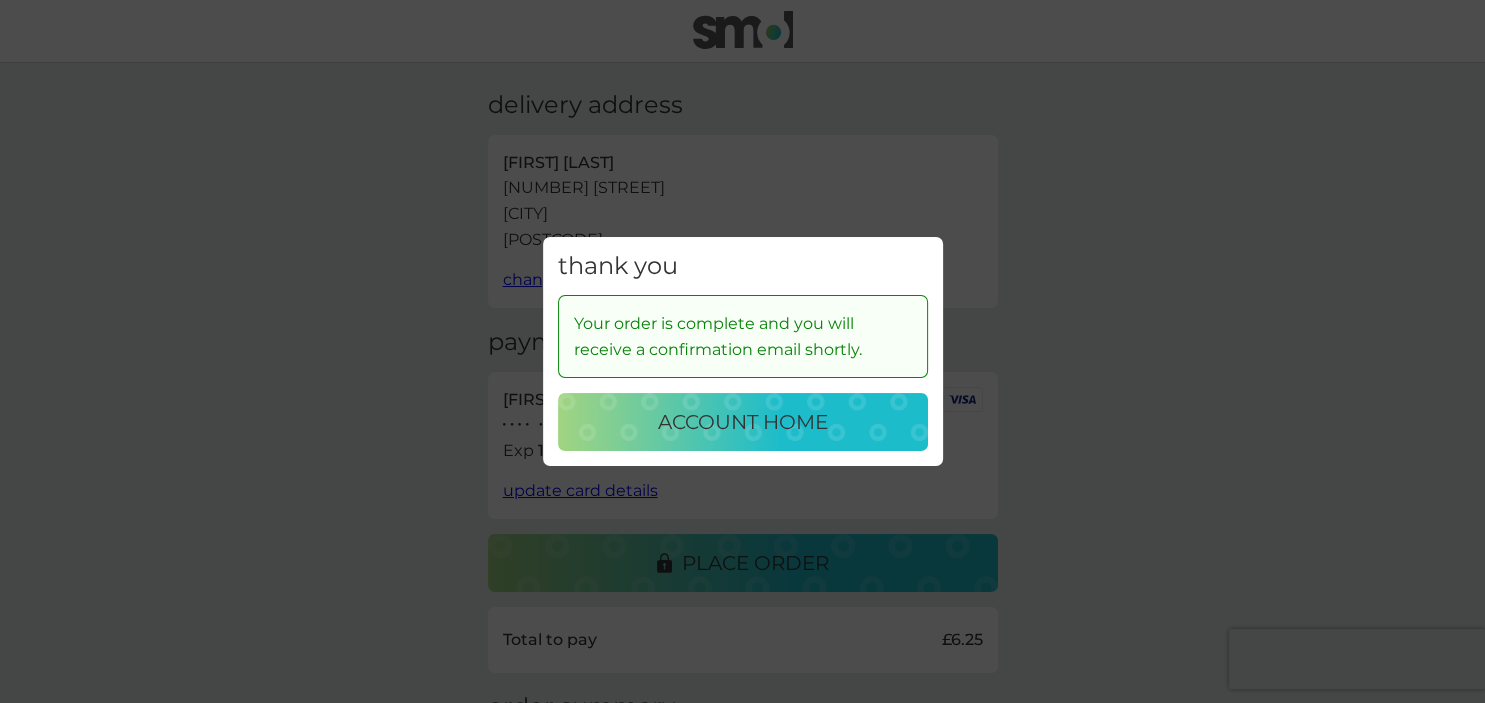 click on "account home" at bounding box center (743, 422) 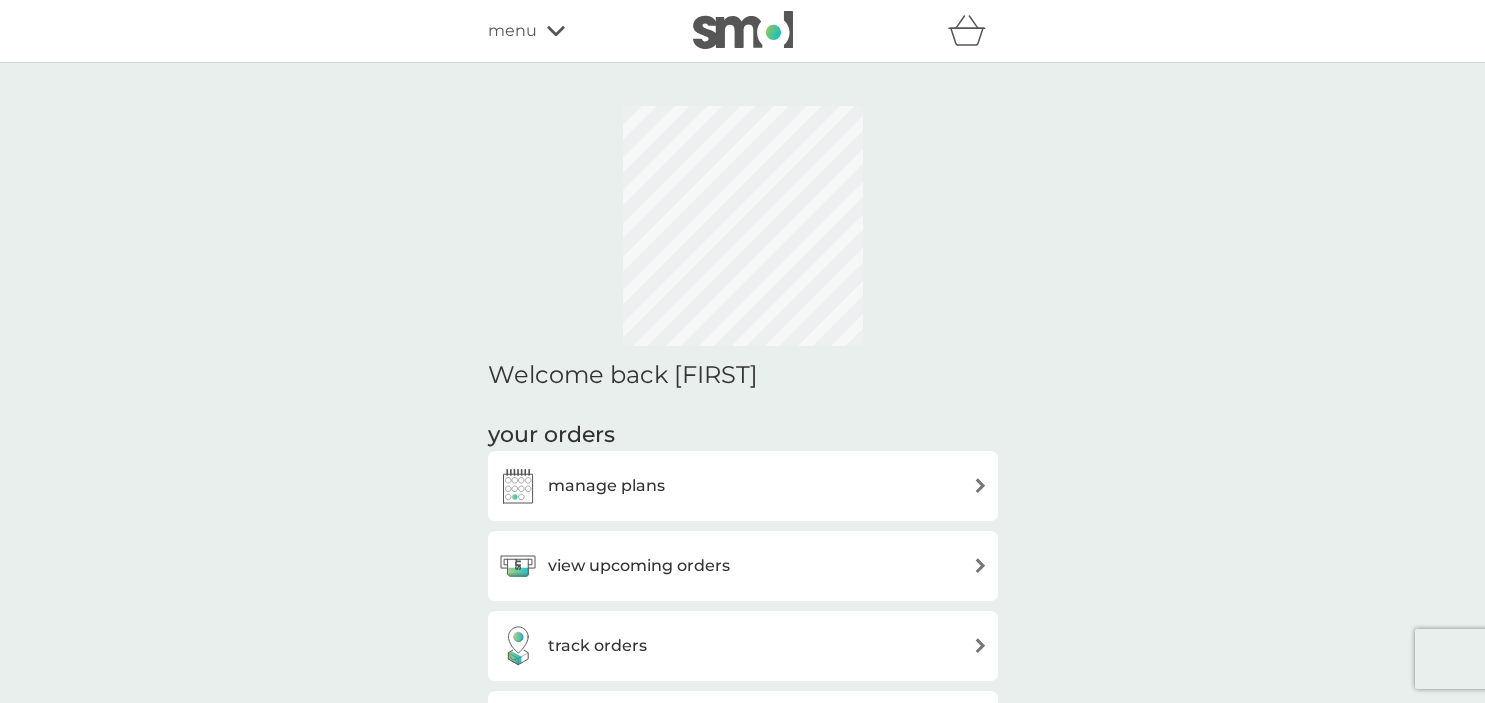 scroll, scrollTop: 0, scrollLeft: 0, axis: both 